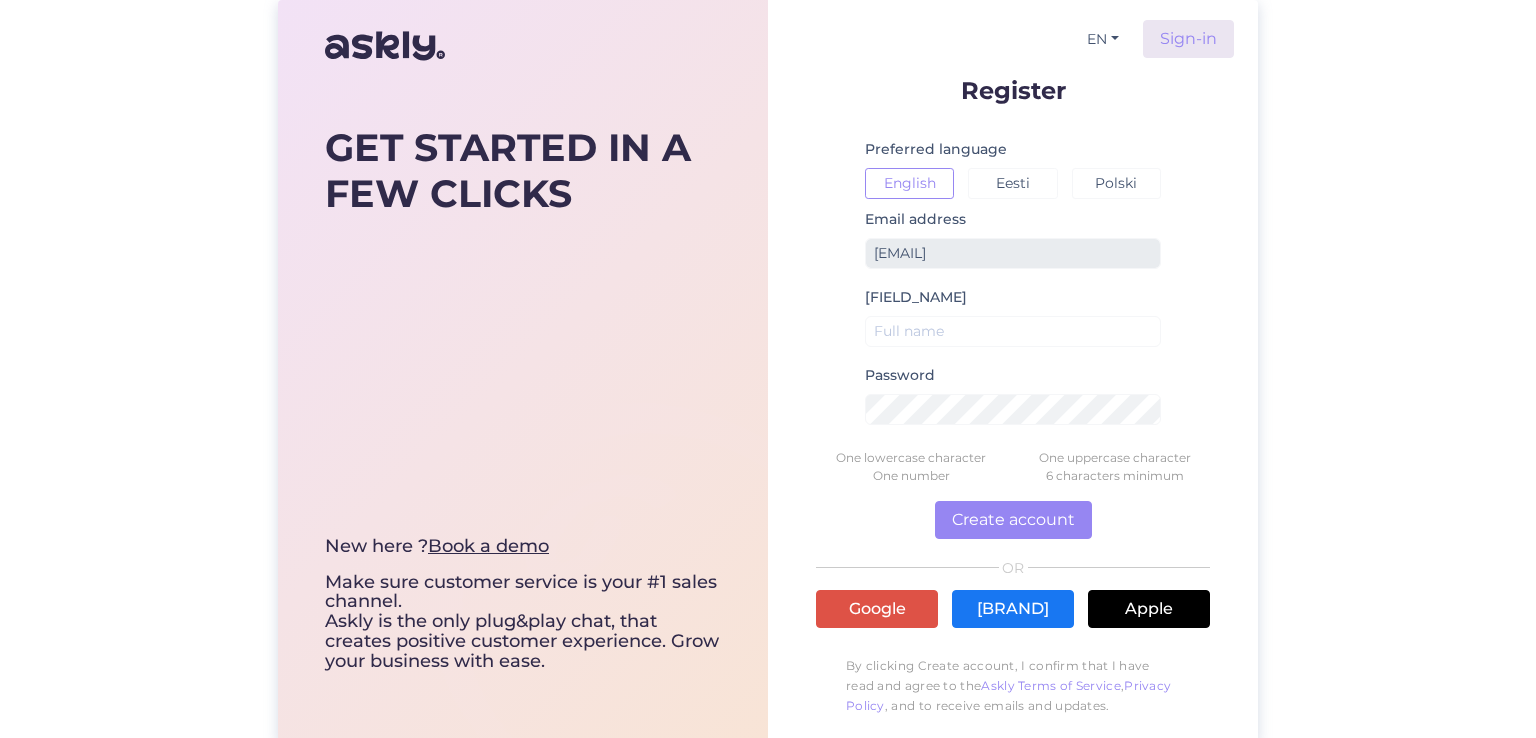 scroll, scrollTop: 0, scrollLeft: 0, axis: both 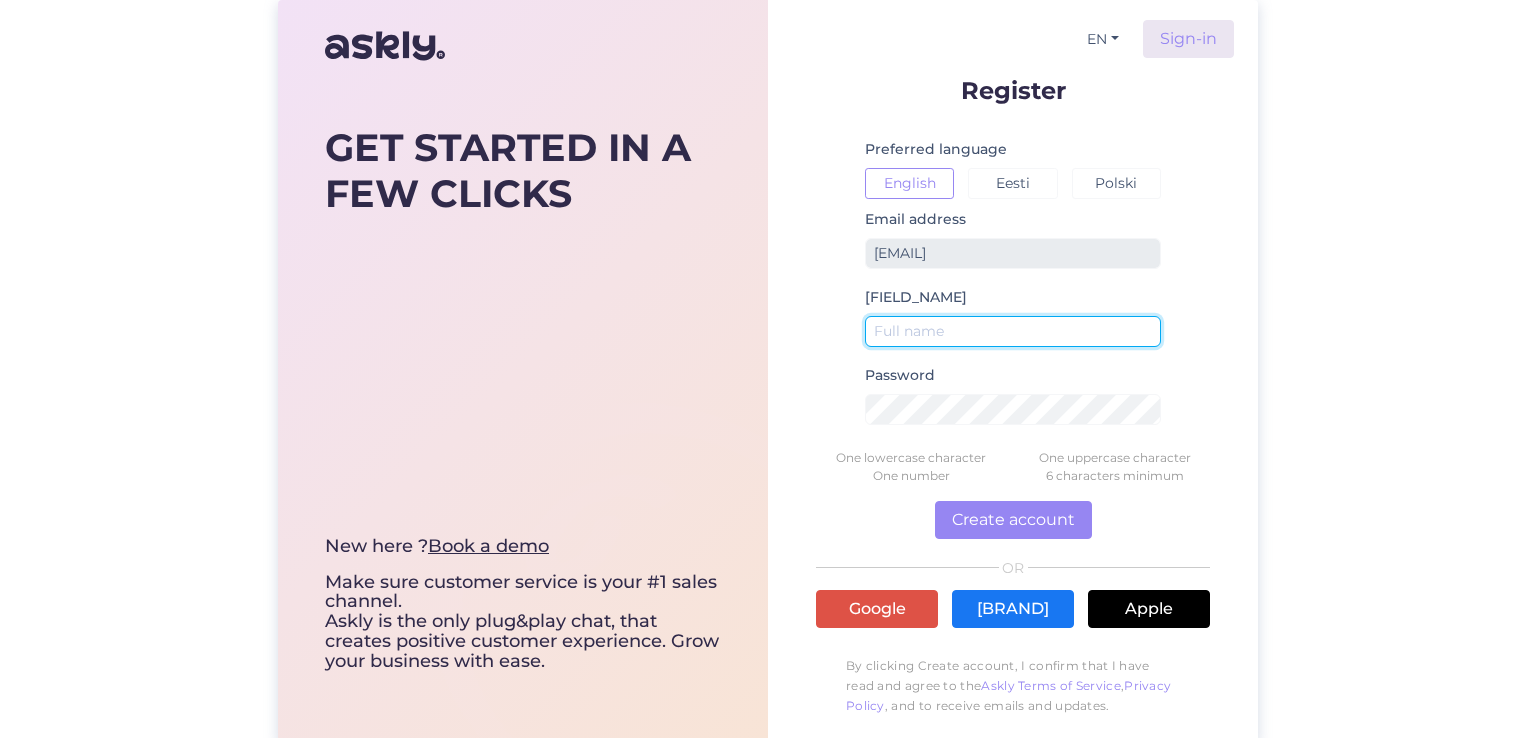click at bounding box center [1013, 331] 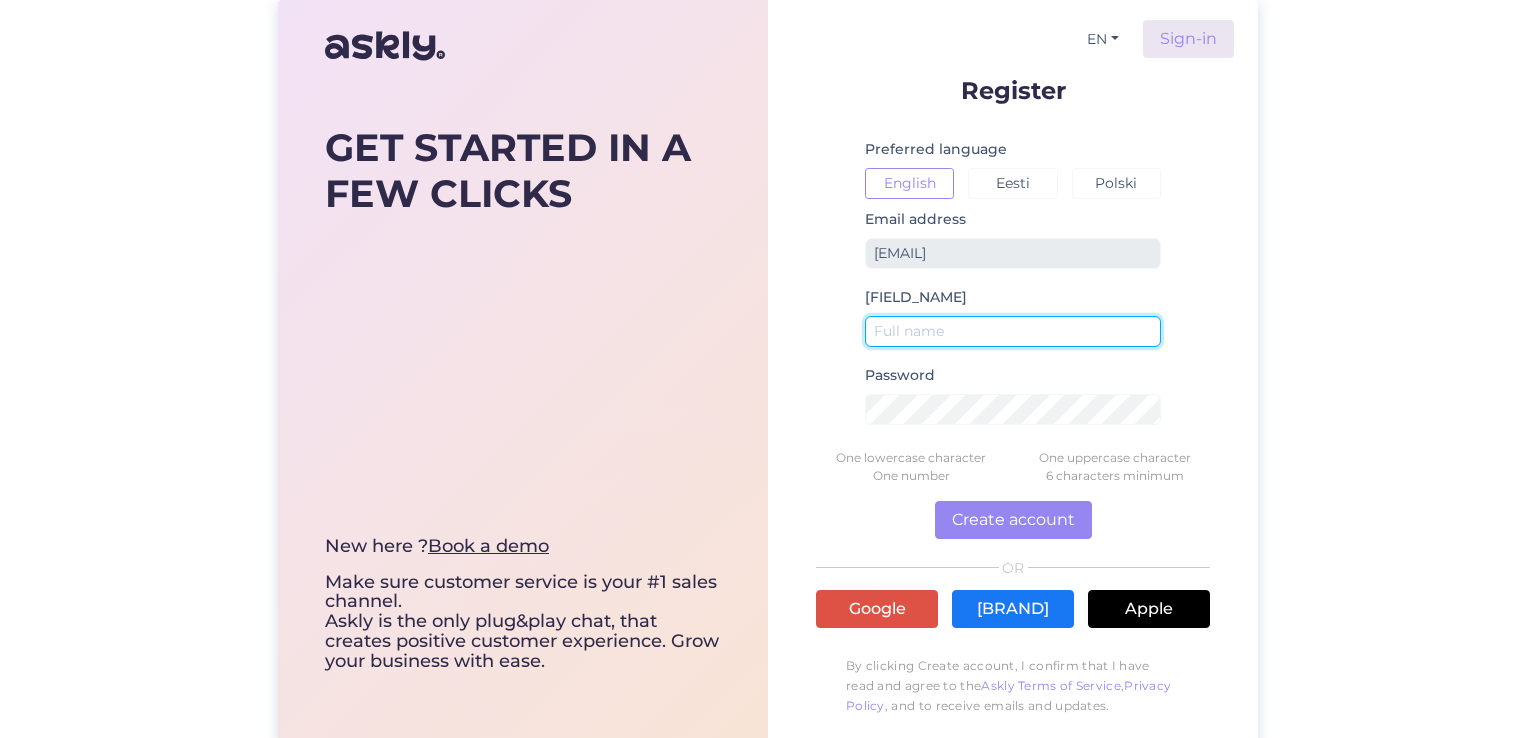 type on "Ф" 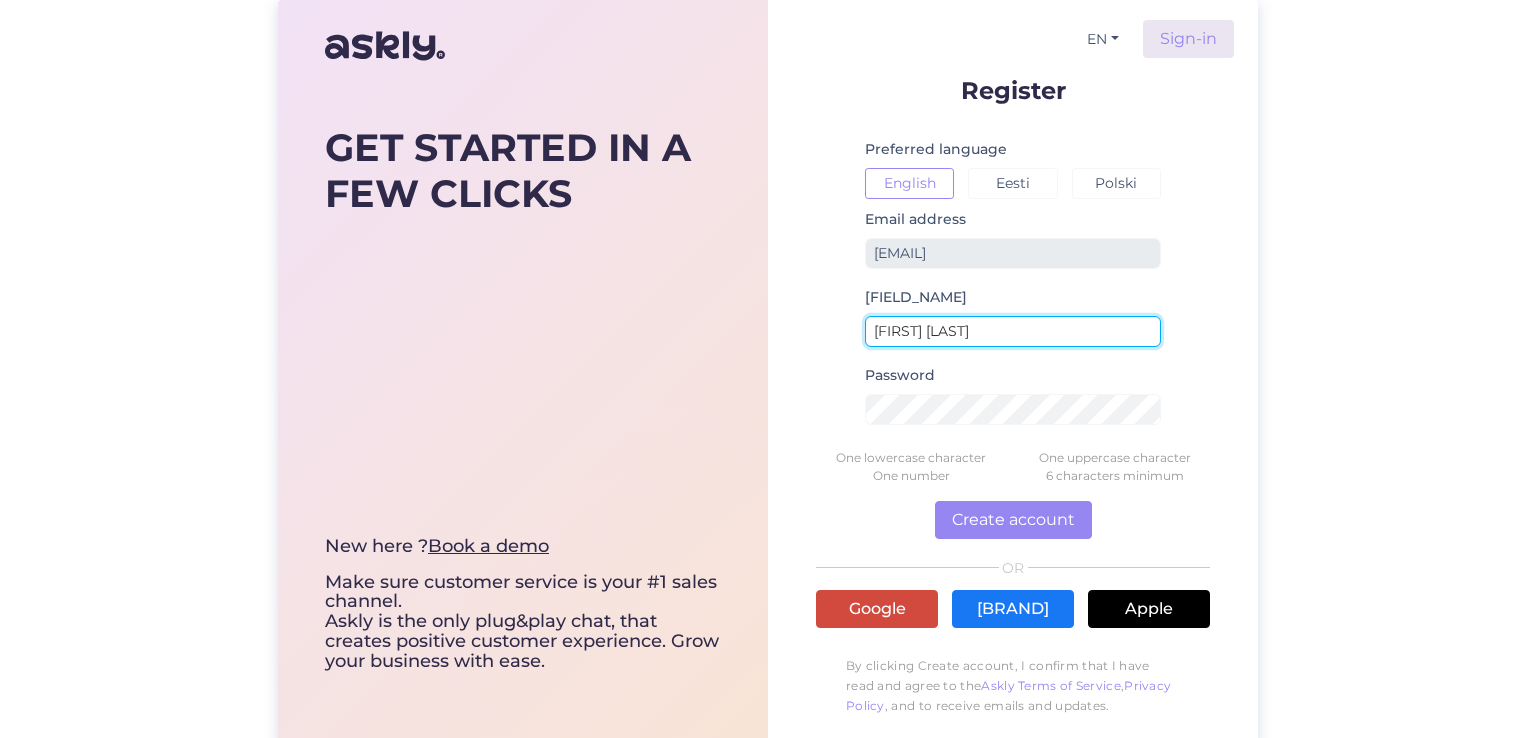 type on "[FIRST] [LAST]" 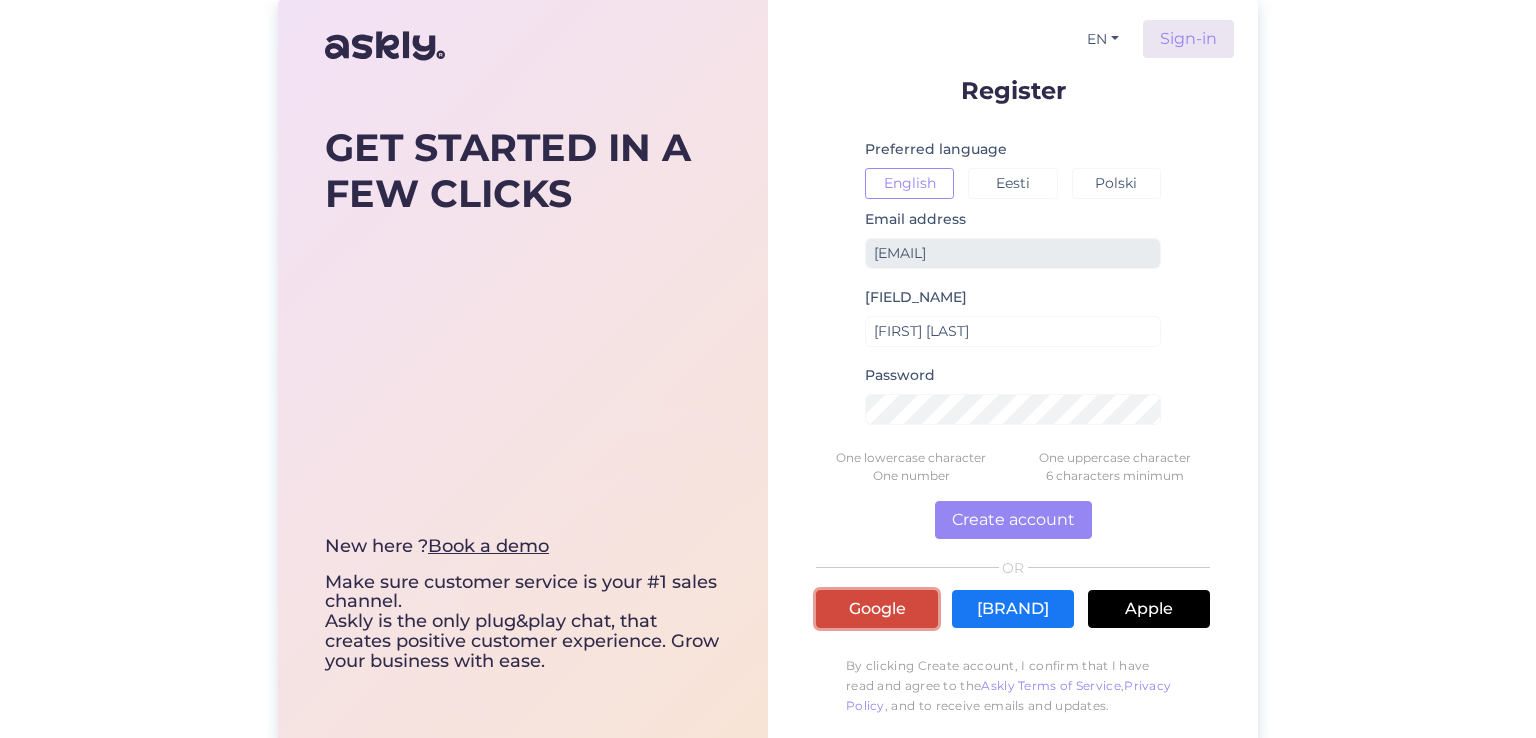 click on "Google" at bounding box center (877, 609) 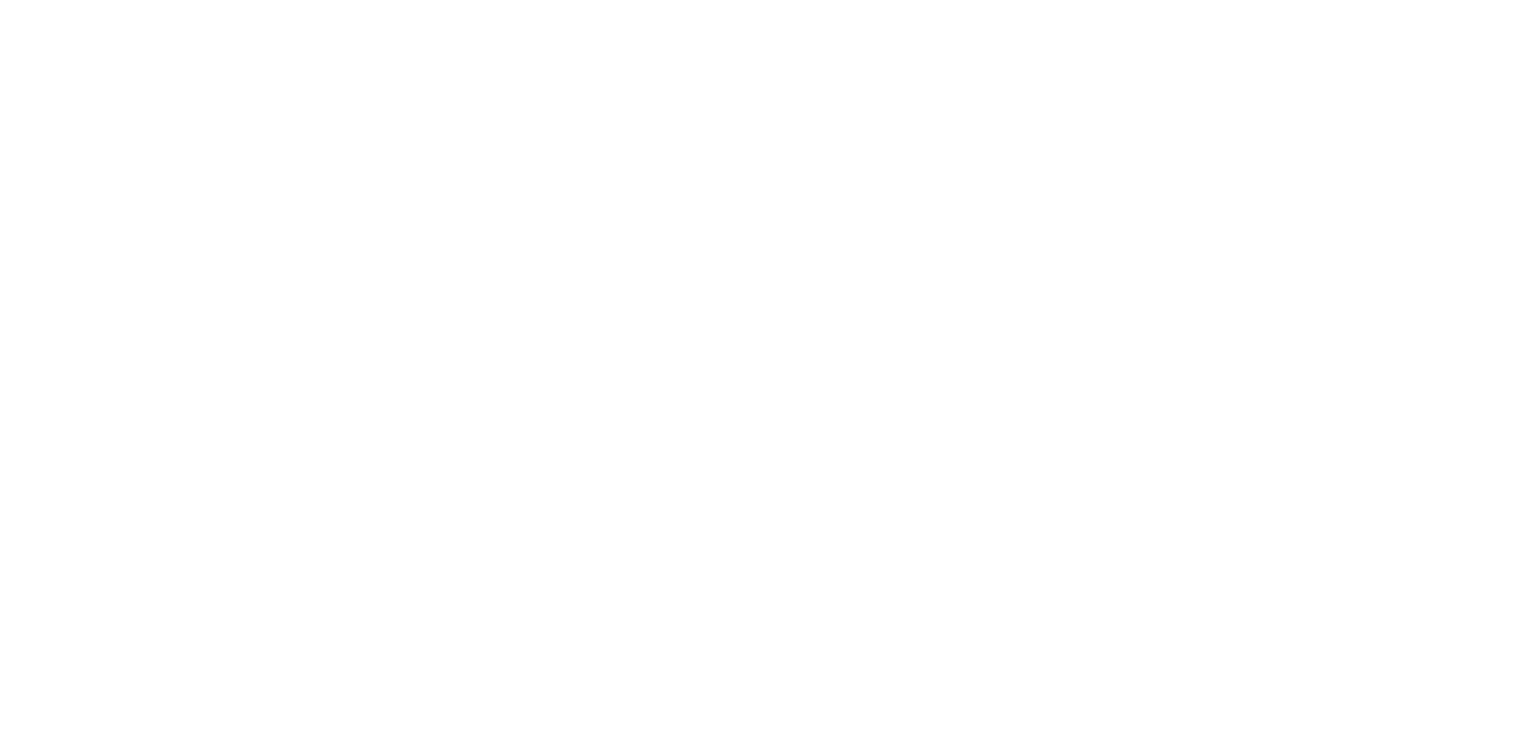 scroll, scrollTop: 0, scrollLeft: 0, axis: both 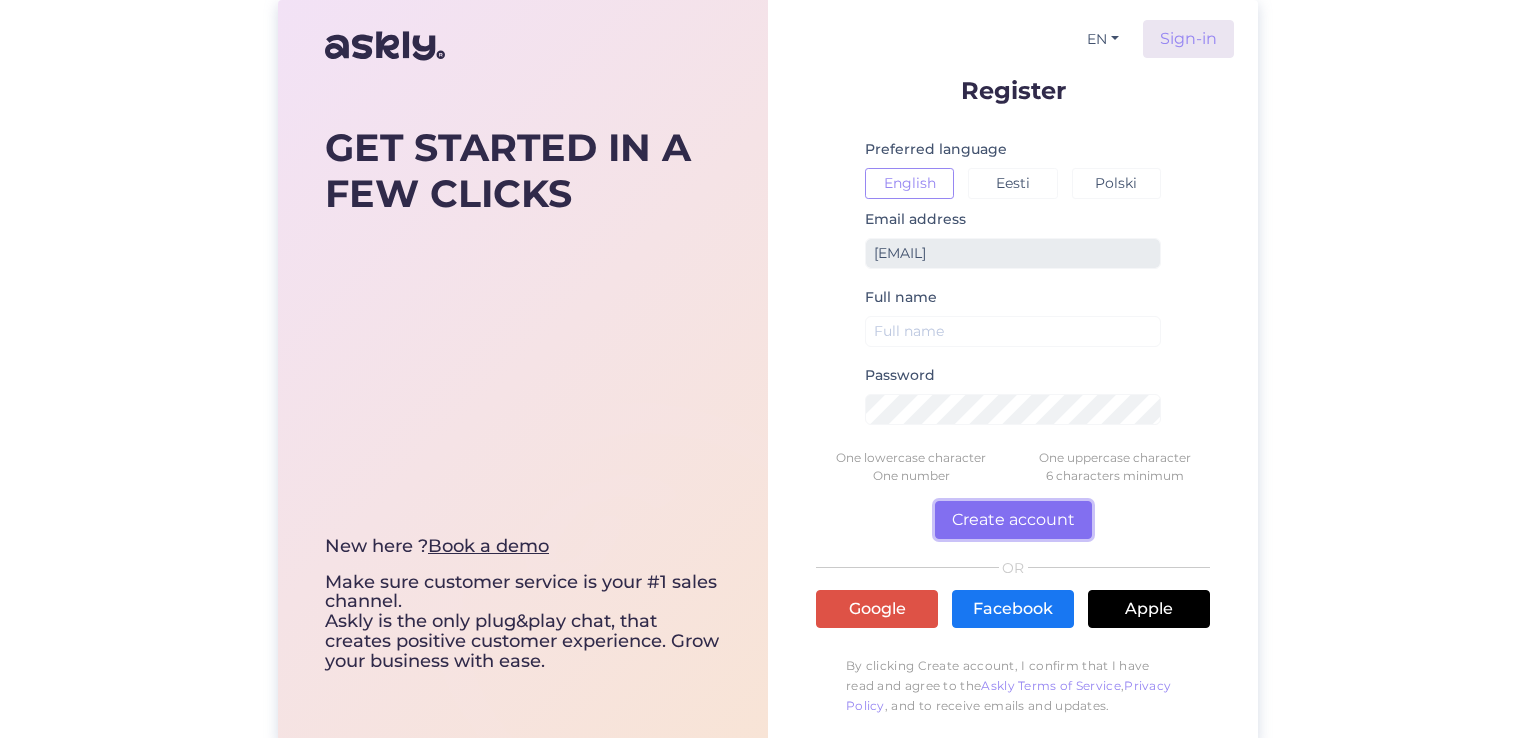 click on "Create account" at bounding box center (1013, 520) 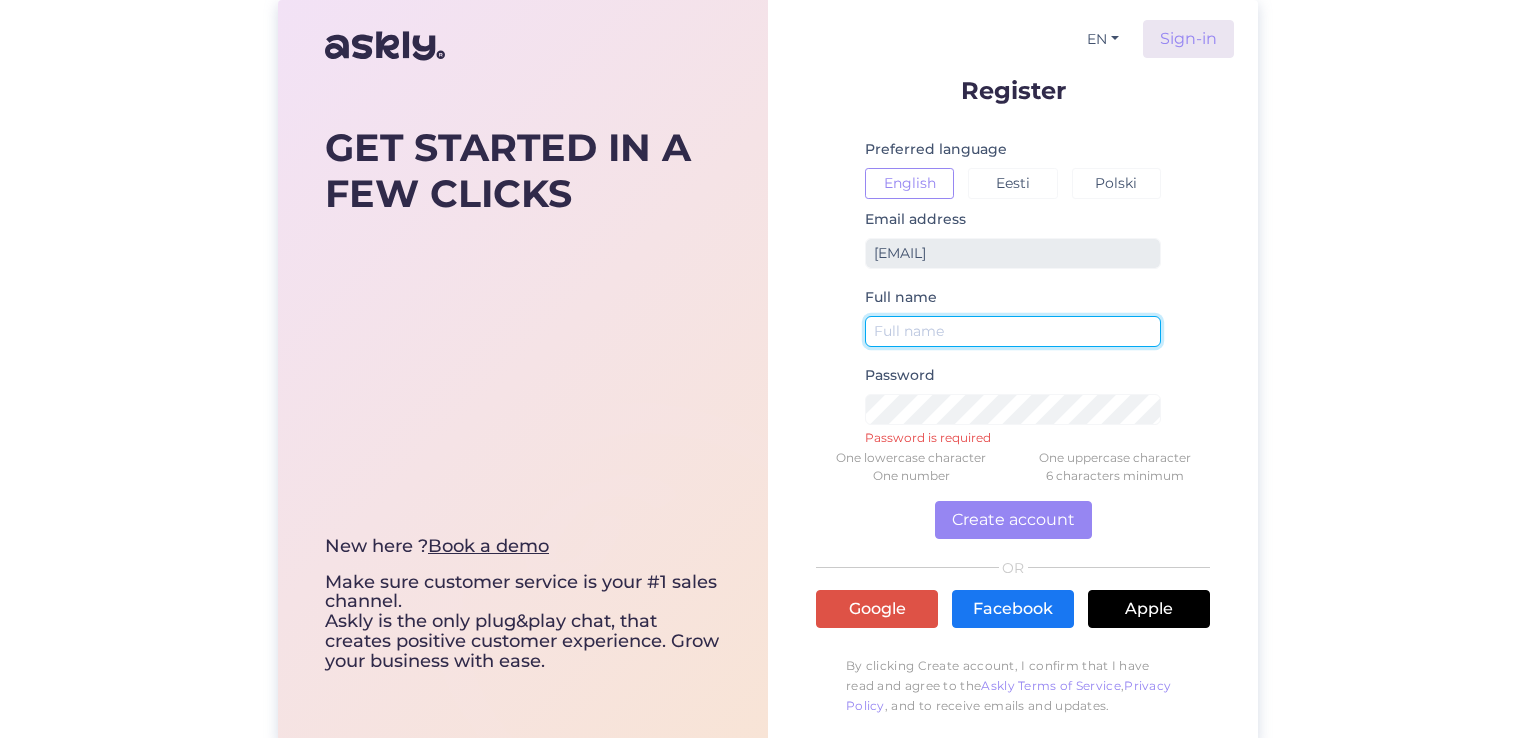 click at bounding box center (1013, 331) 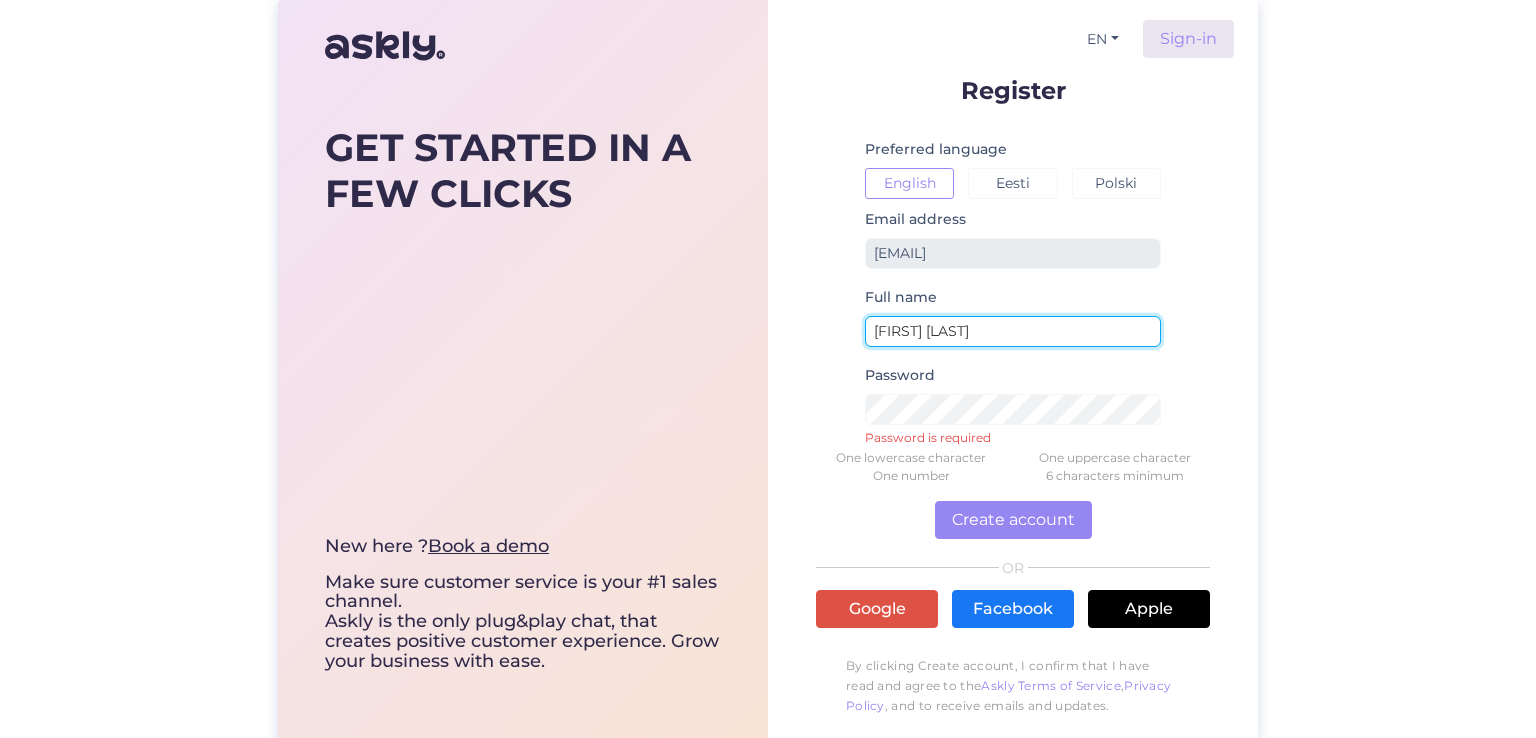 type on "[FIRST] [LAST]" 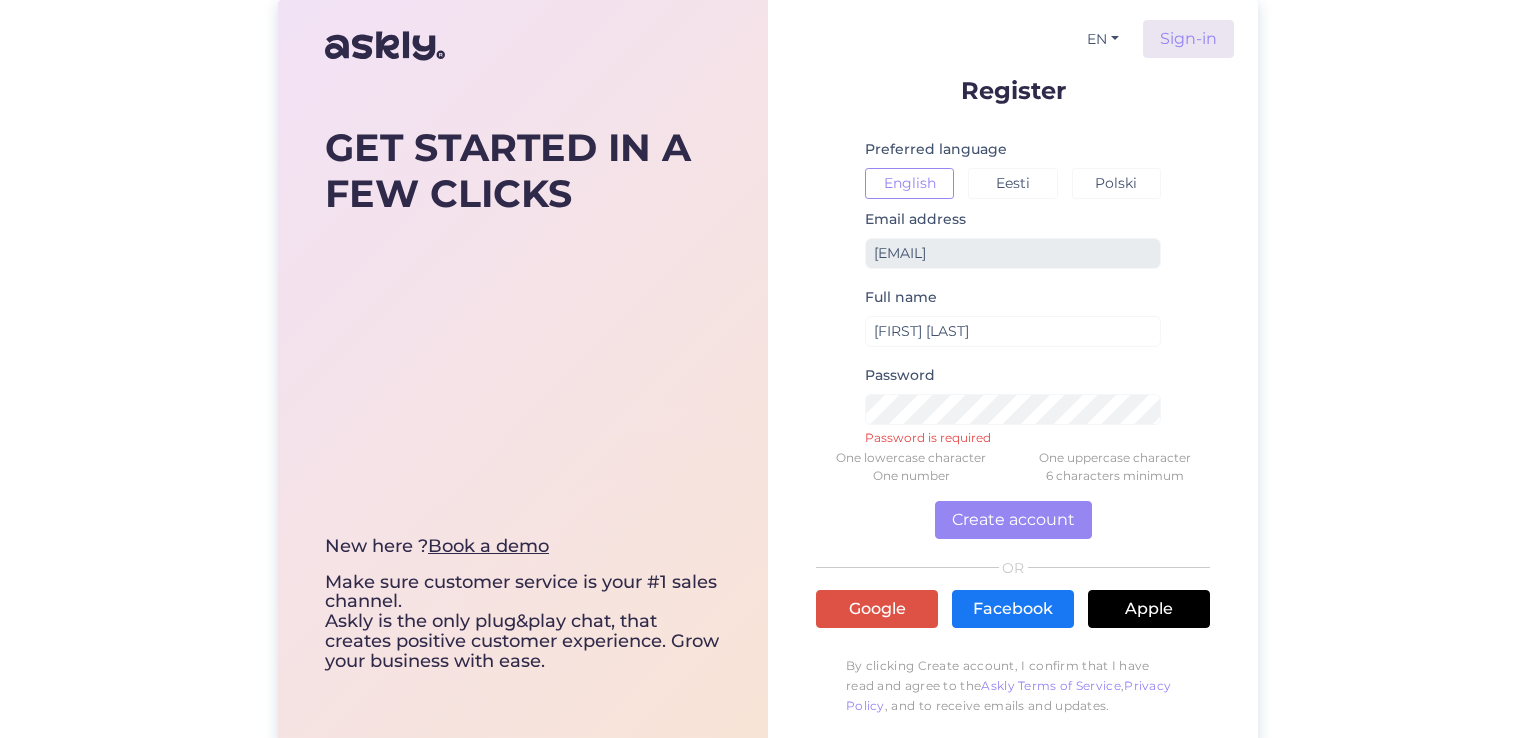 click on "GET STARTED IN A FEW CLICKS New here ? Book a demo Make sure customer service is your #1 sales channel. Askly is the only plug&play chat, that creates positive customer experience. Grow your business with ease. EN Sign-in Register Preferred language English Eesti Polski Email address [EMAIL] Full name [FIRST] [LAST] Password Password is required One lowercase character One uppercase character One number 6 characters minimum Create account OR Google Facebook Apple By clicking Create account, I confirm that I have read and agree to the Askly Terms of Service , Privacy Policy , and to receive emails and updates." at bounding box center (768, 371) 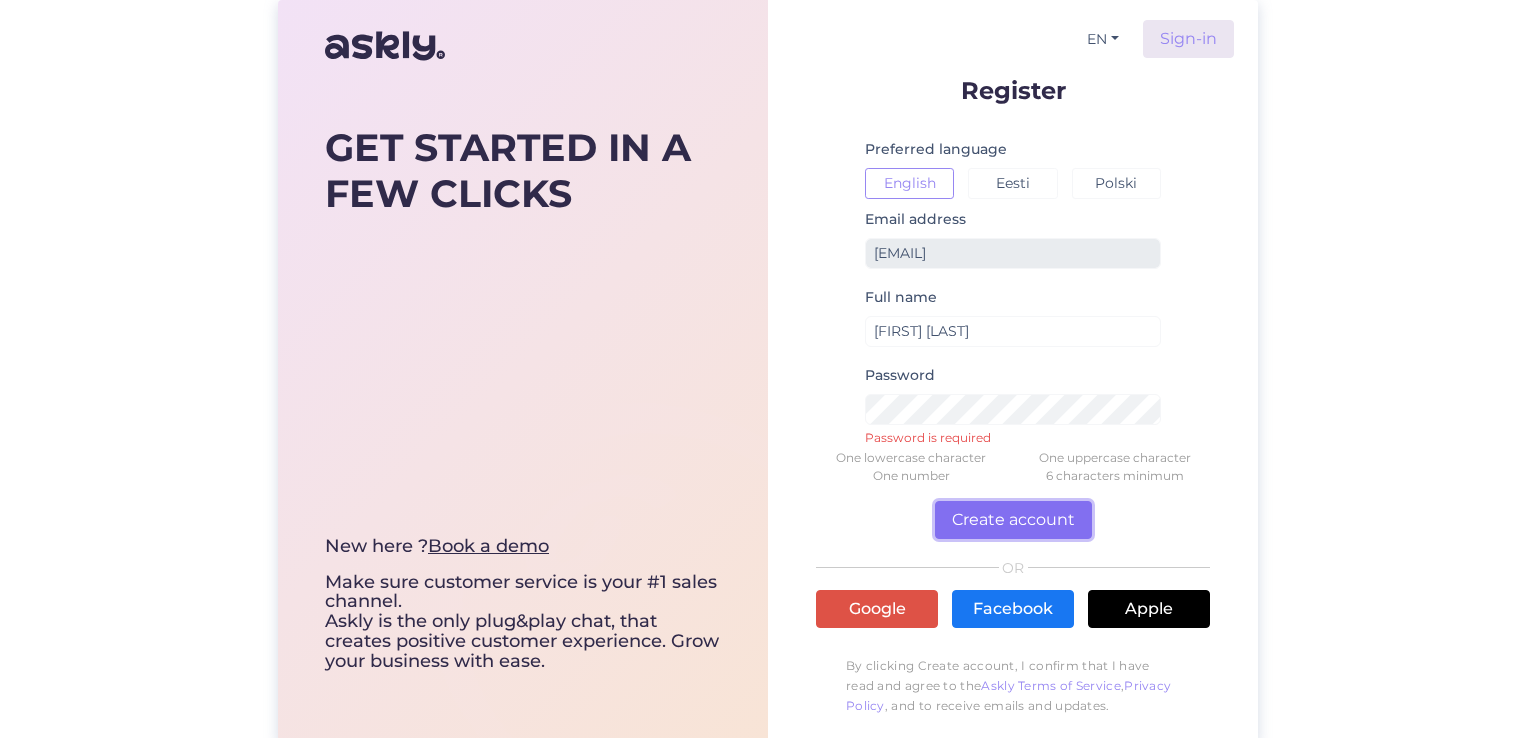 click on "Create account" at bounding box center [1013, 520] 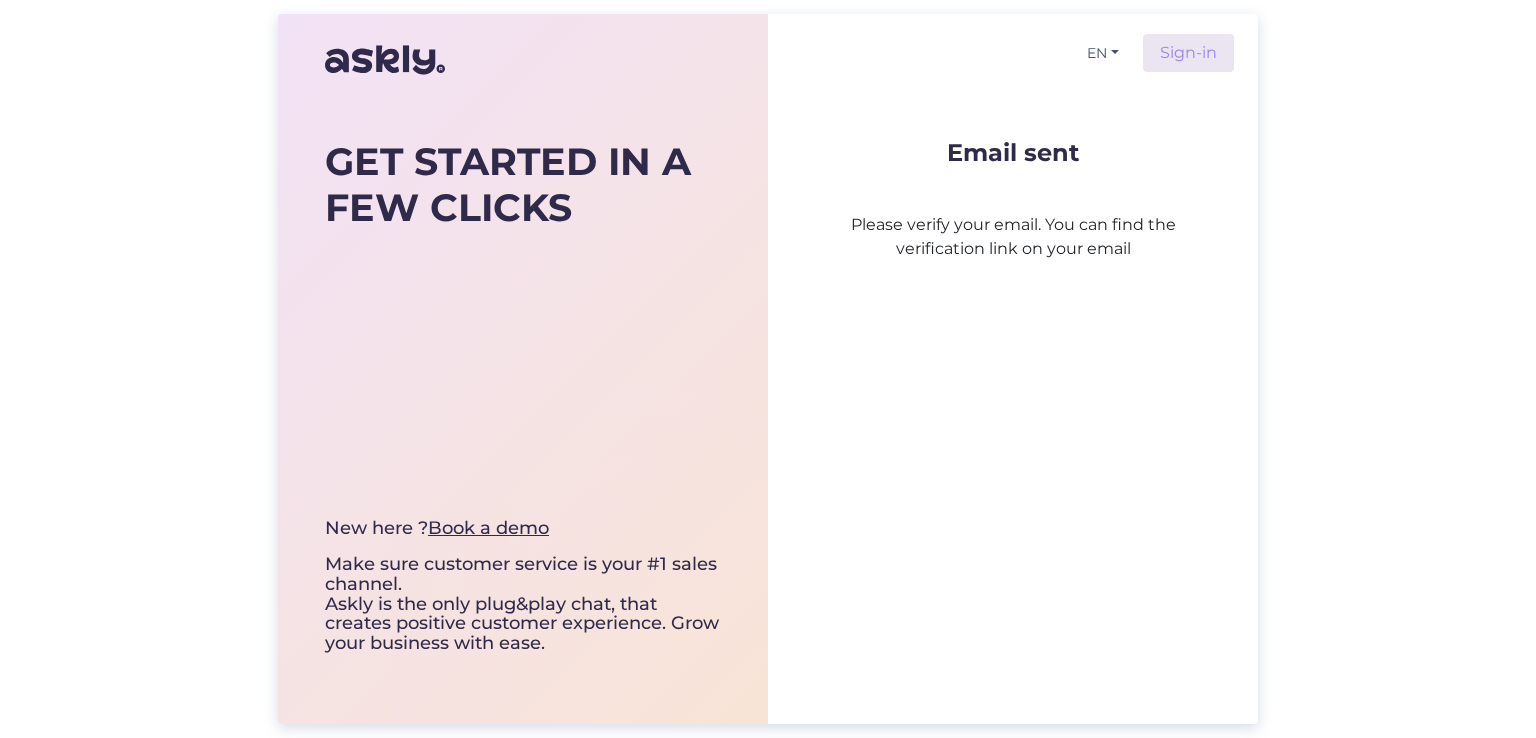 click on "EN Sign-in Email sent Please verify your email. You can find the verification link on your email" at bounding box center (1013, 369) 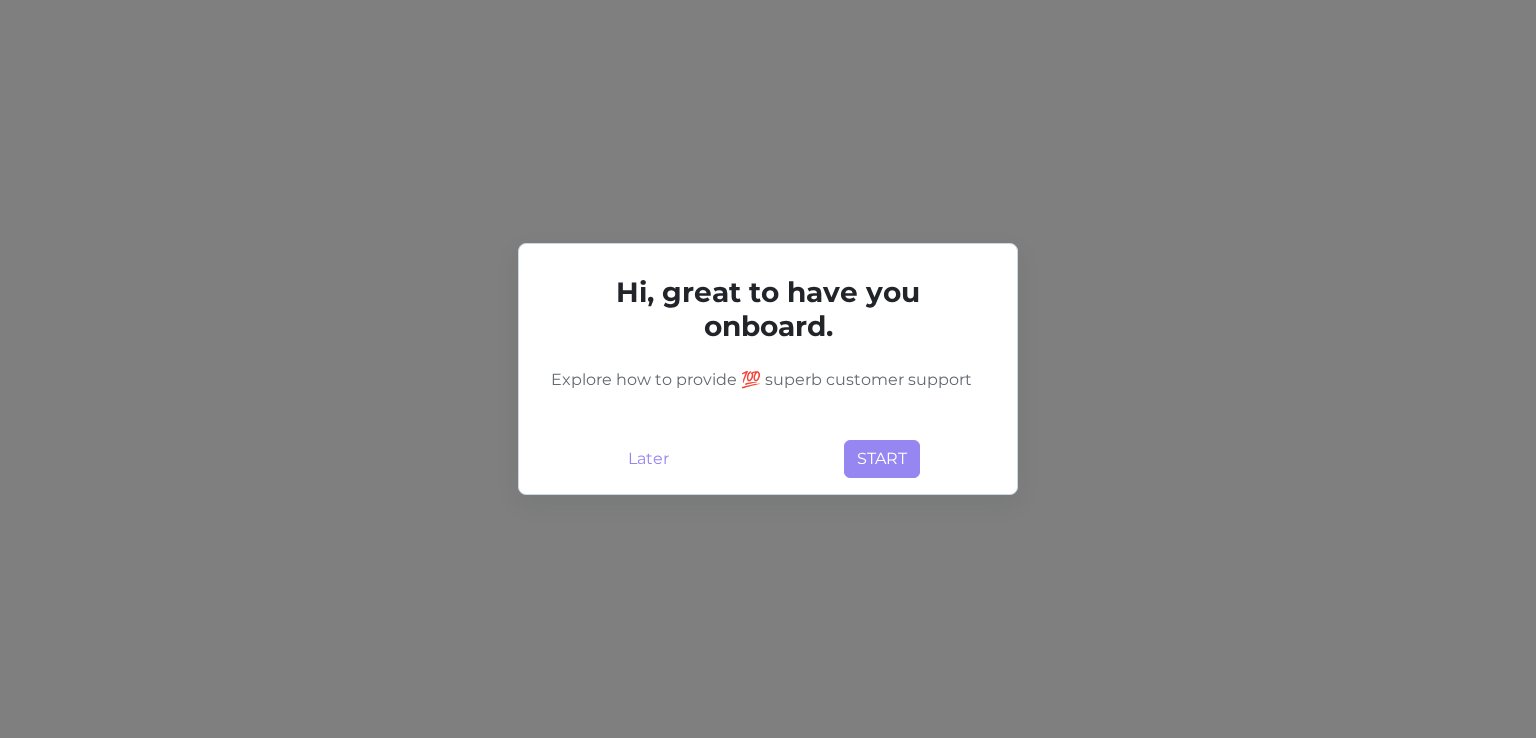 scroll, scrollTop: 0, scrollLeft: 0, axis: both 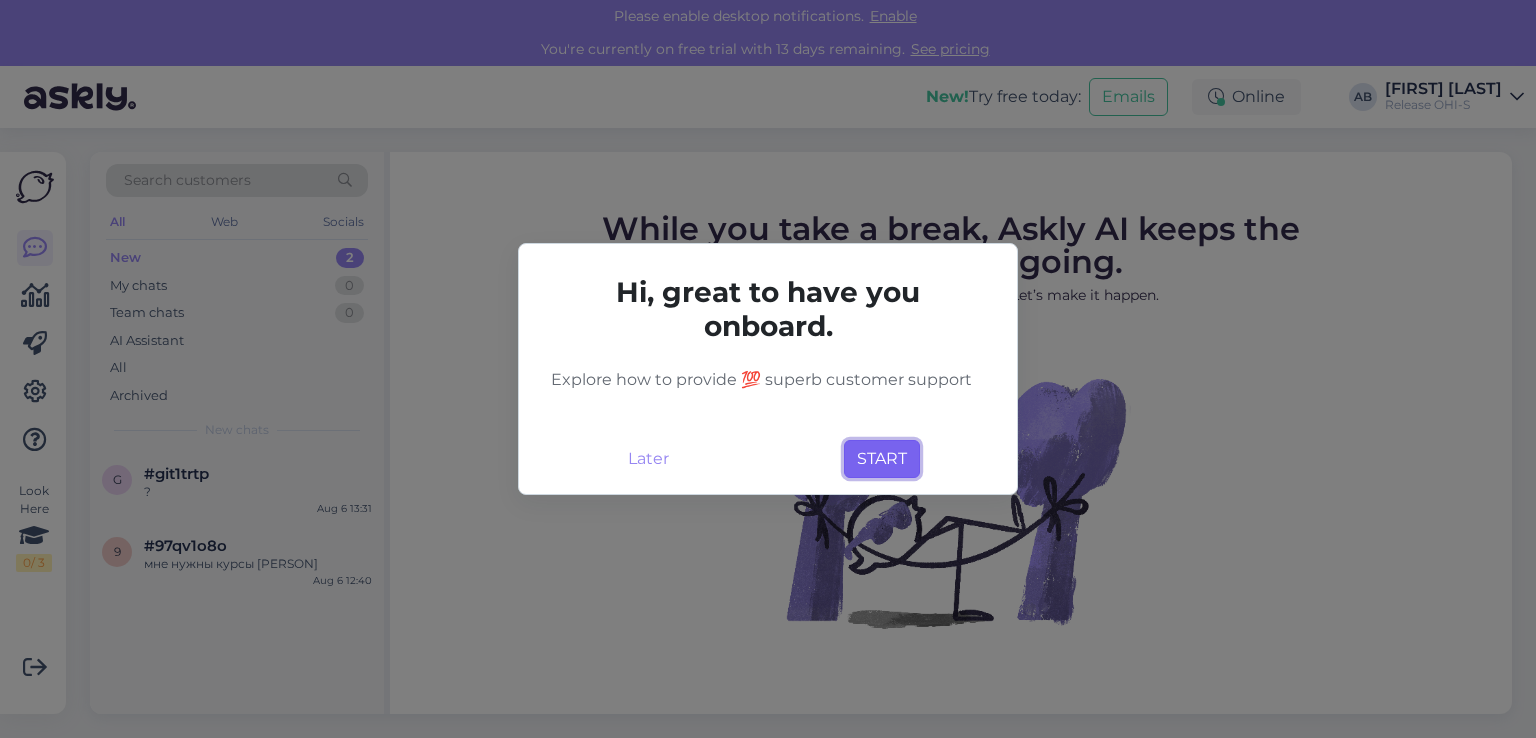 click on "START" at bounding box center (882, 459) 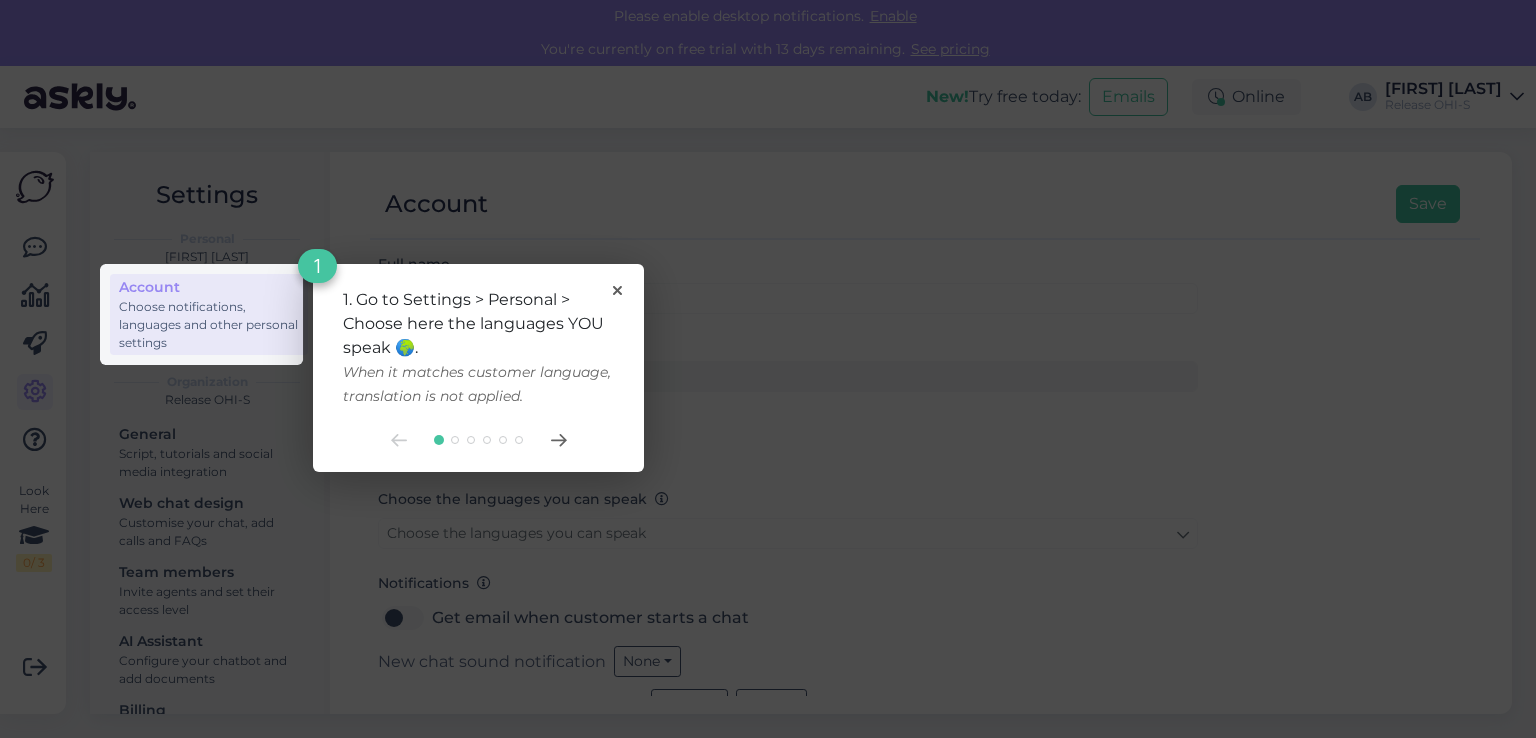 click 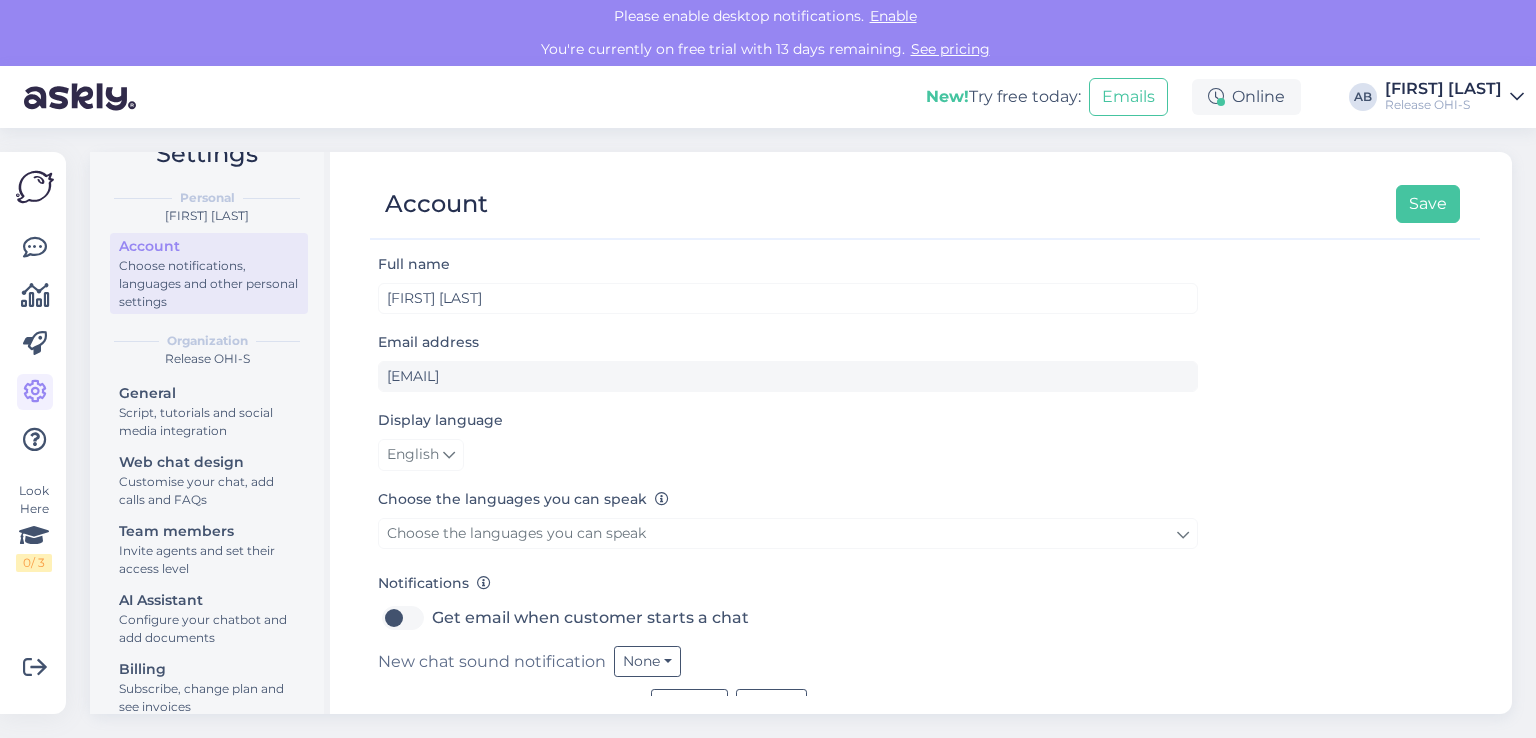 scroll, scrollTop: 64, scrollLeft: 0, axis: vertical 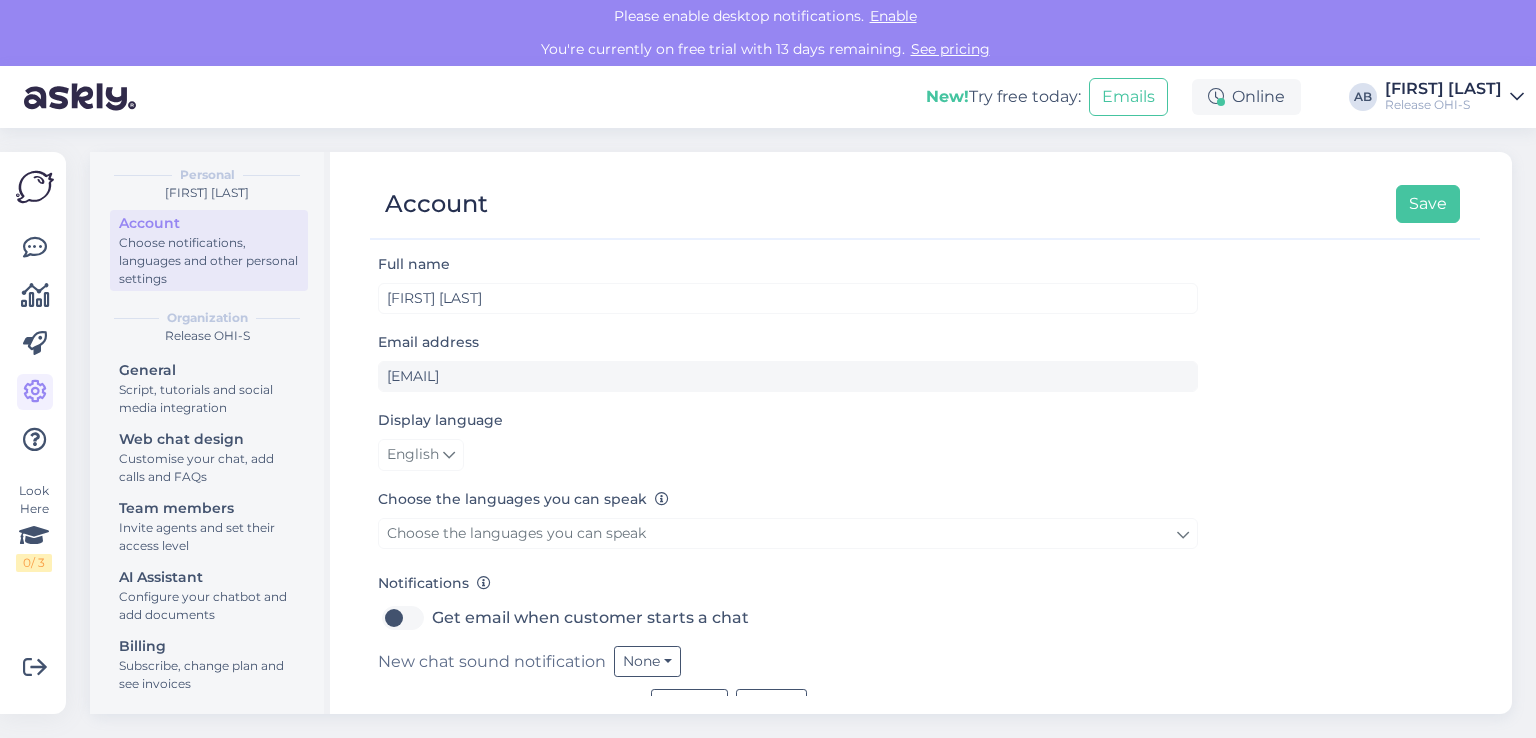 click at bounding box center [35, 187] 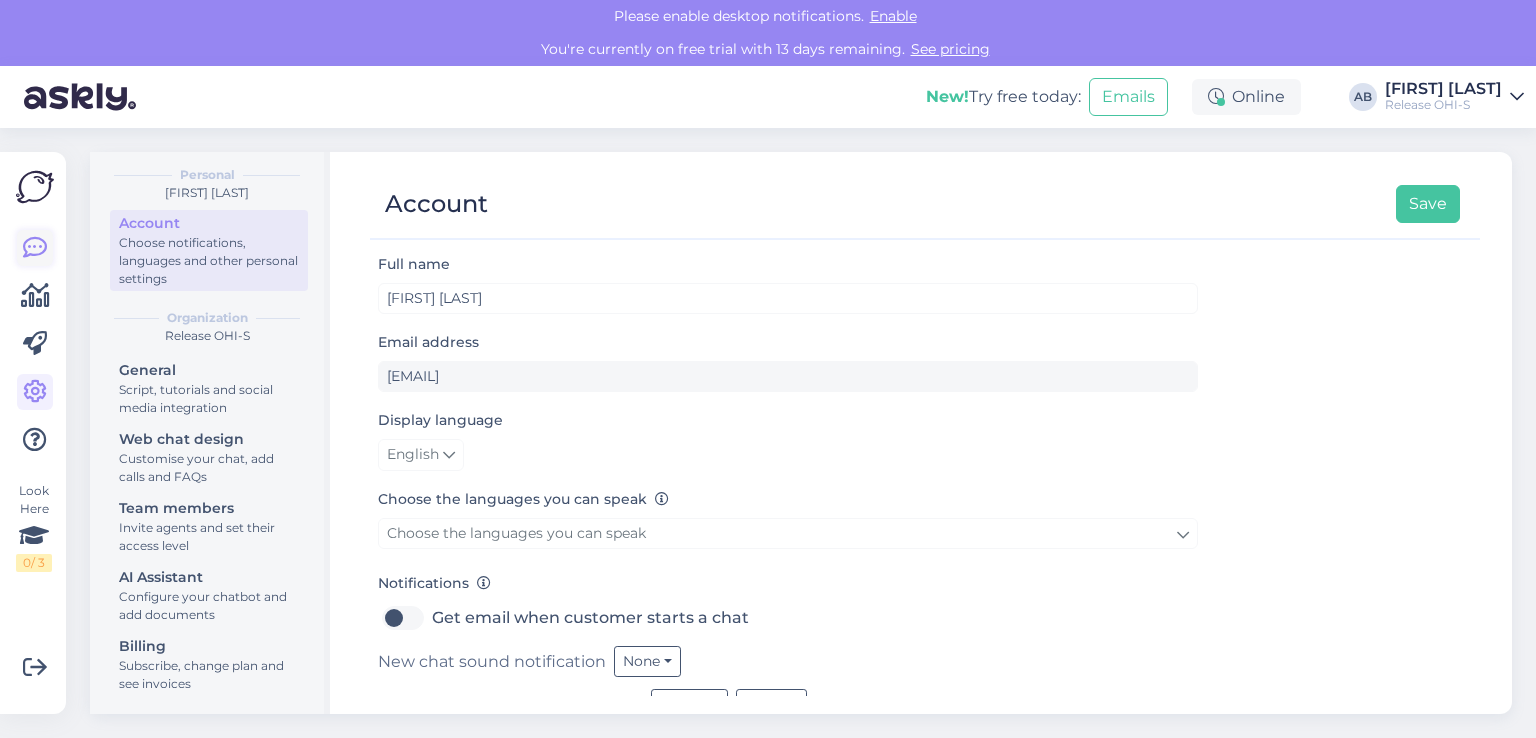 click at bounding box center (35, 248) 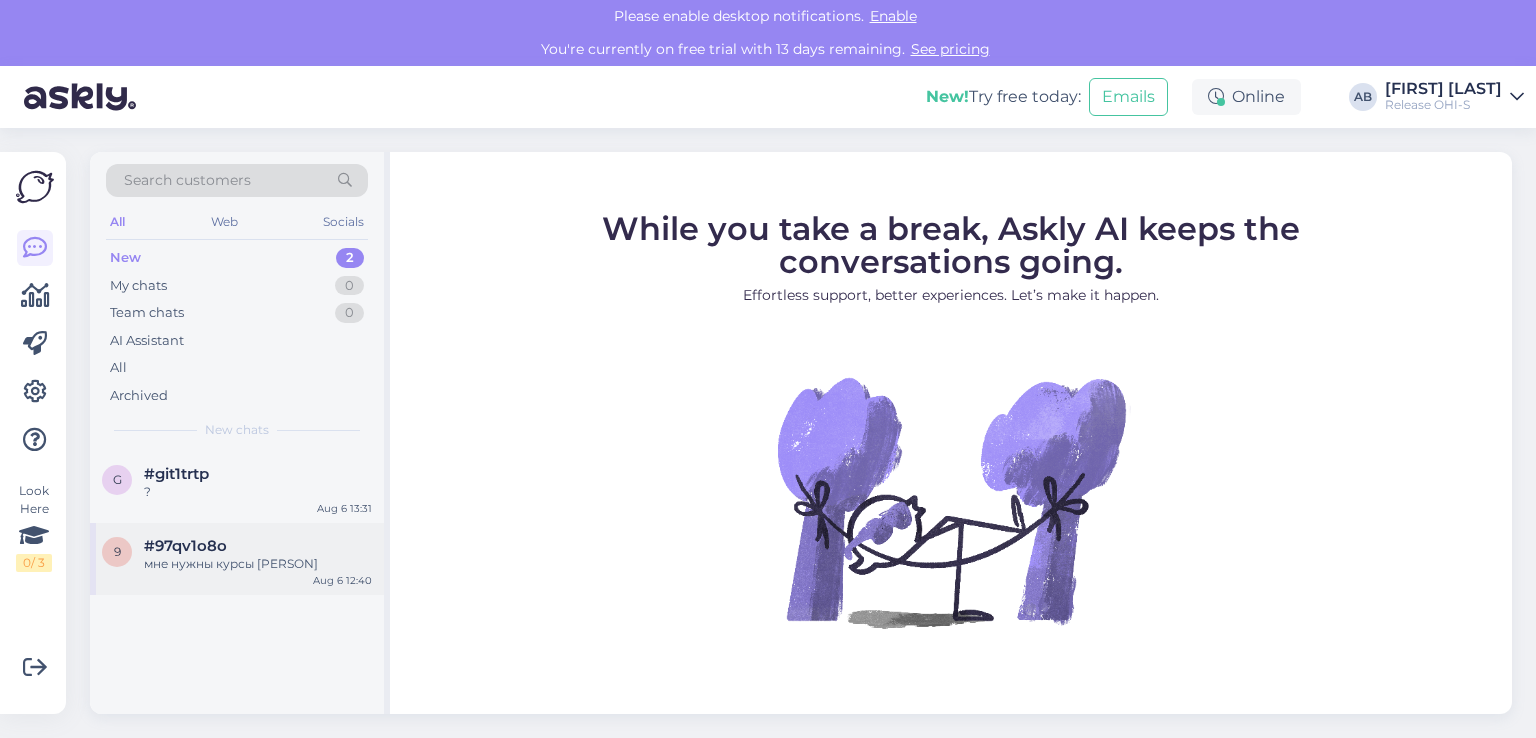 click on "#97qv1o8o" at bounding box center [185, 546] 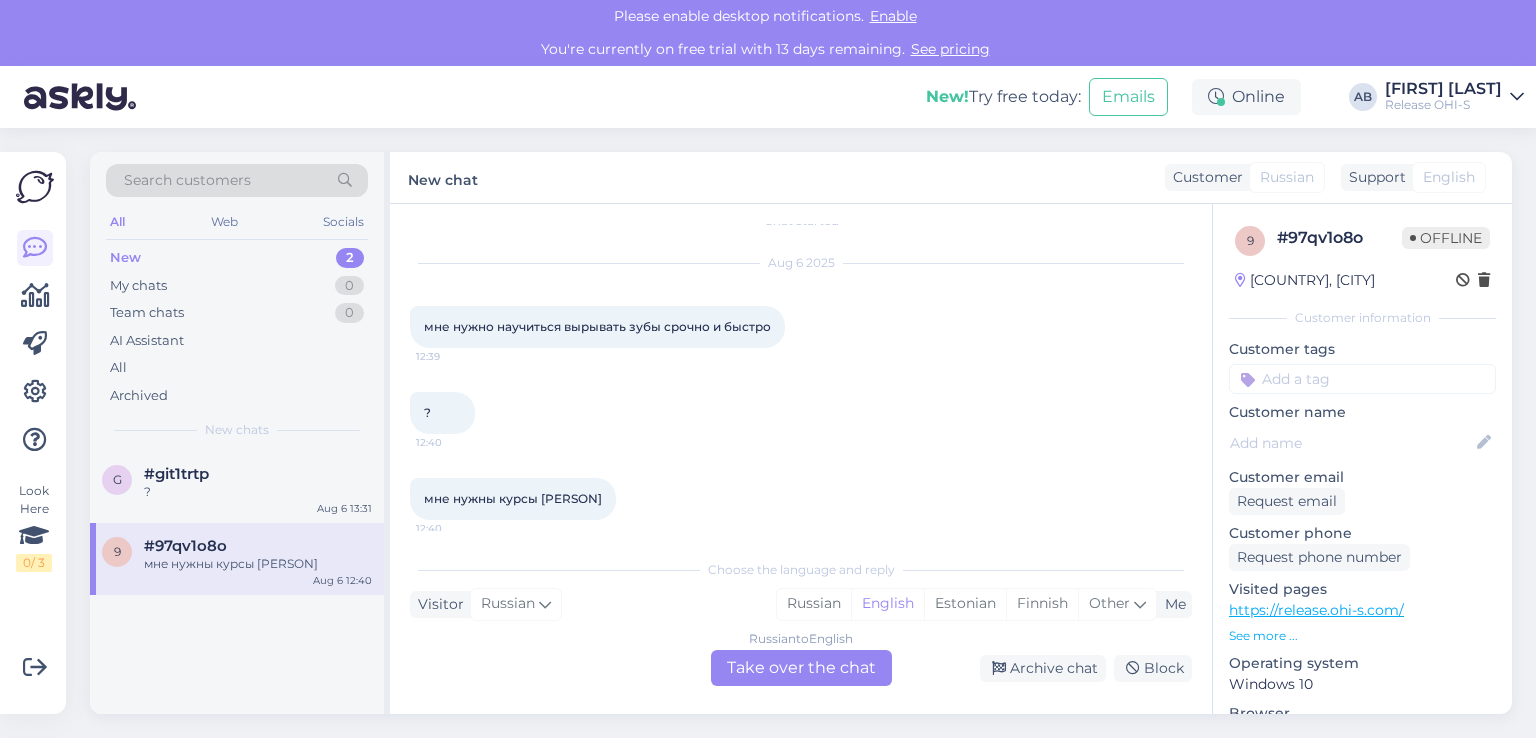scroll, scrollTop: 36, scrollLeft: 0, axis: vertical 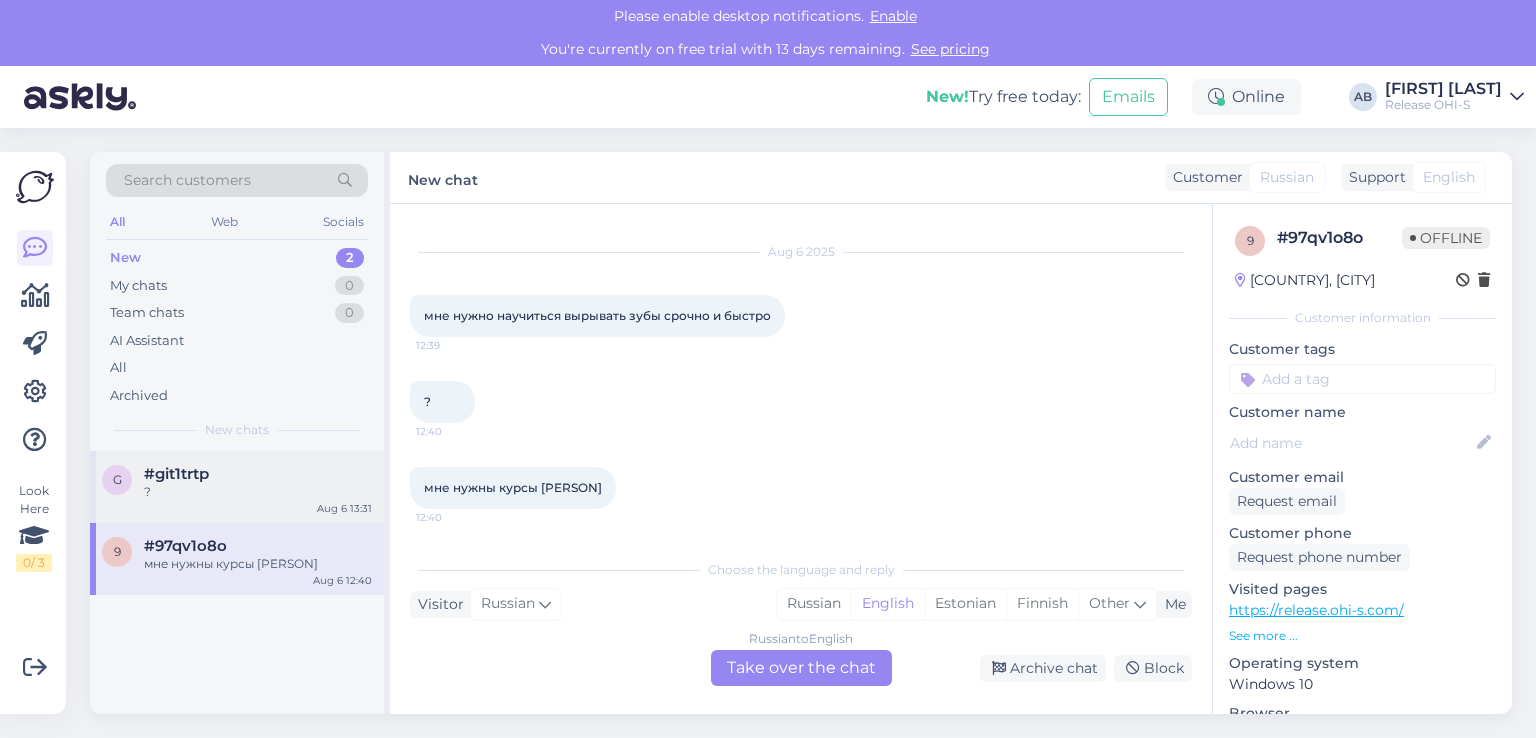 click on "#git1trtp" at bounding box center [176, 474] 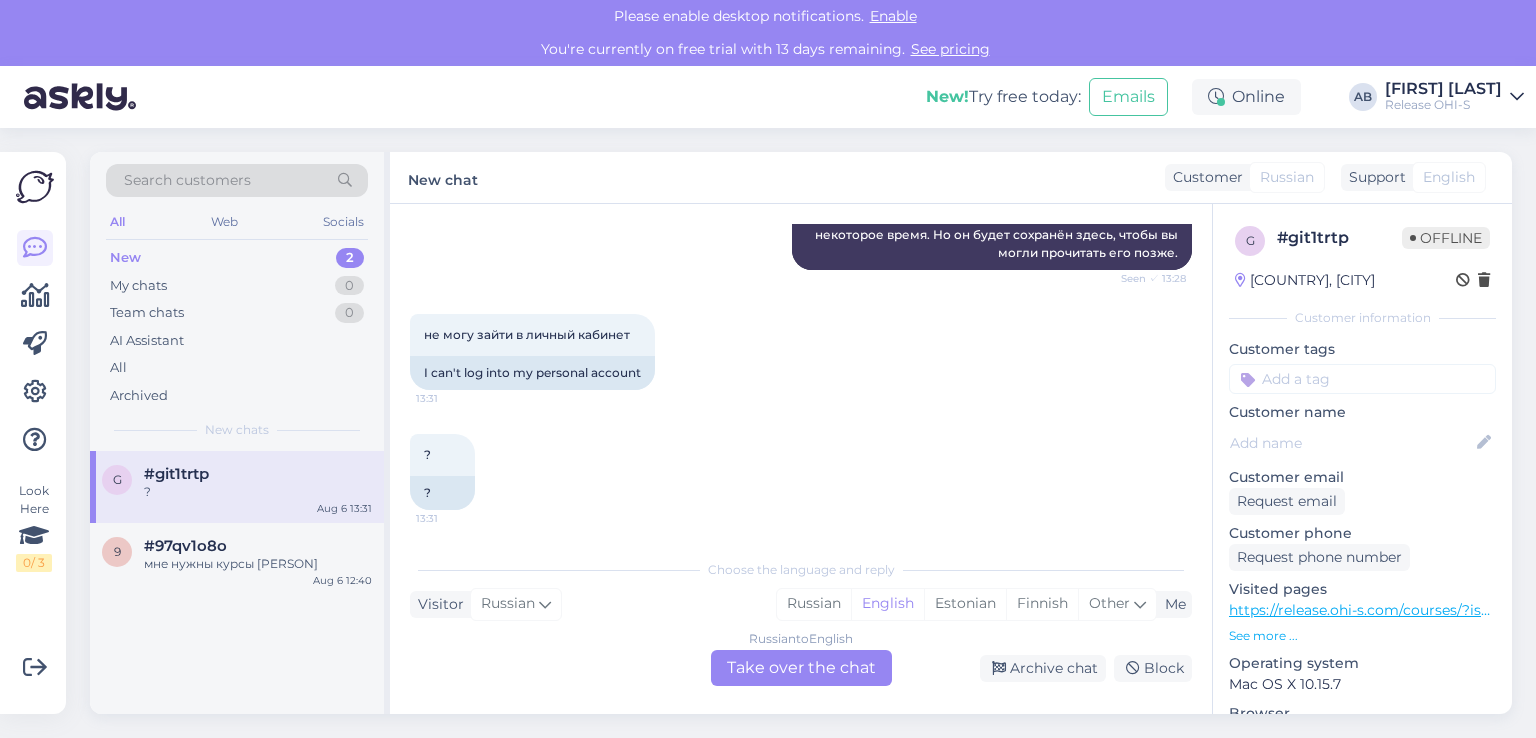 scroll, scrollTop: 348, scrollLeft: 0, axis: vertical 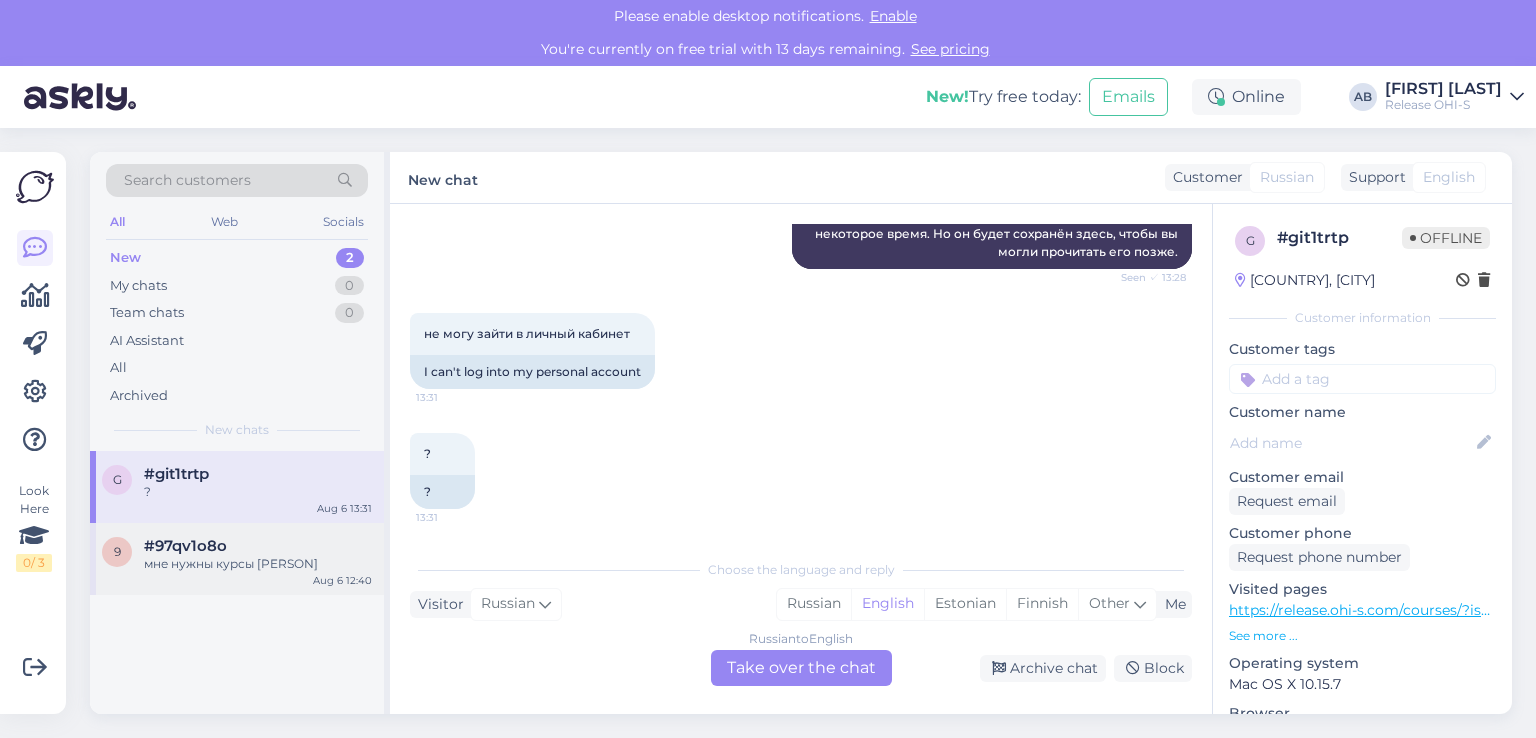 click on "#97qv1o8o" at bounding box center [185, 546] 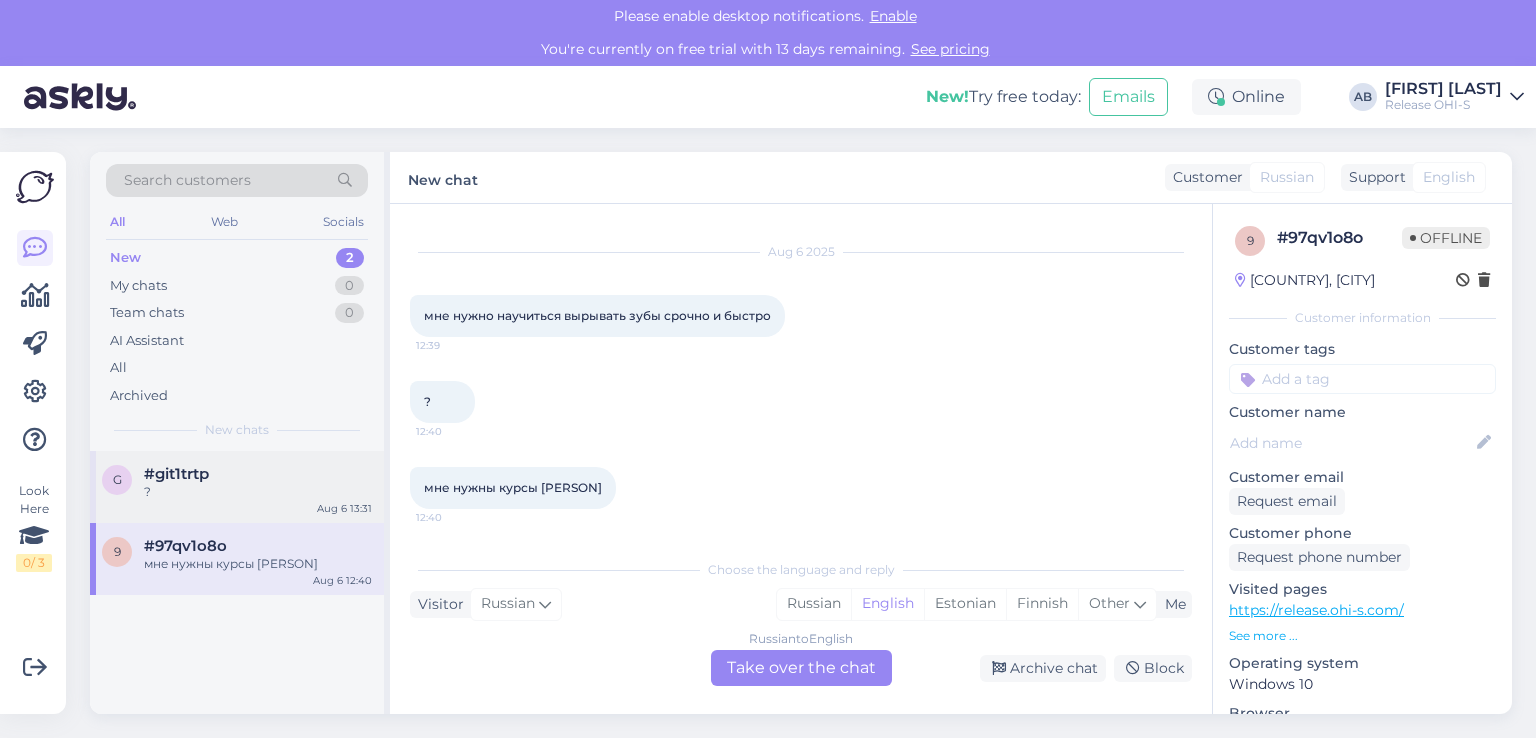 click on "?" at bounding box center (258, 492) 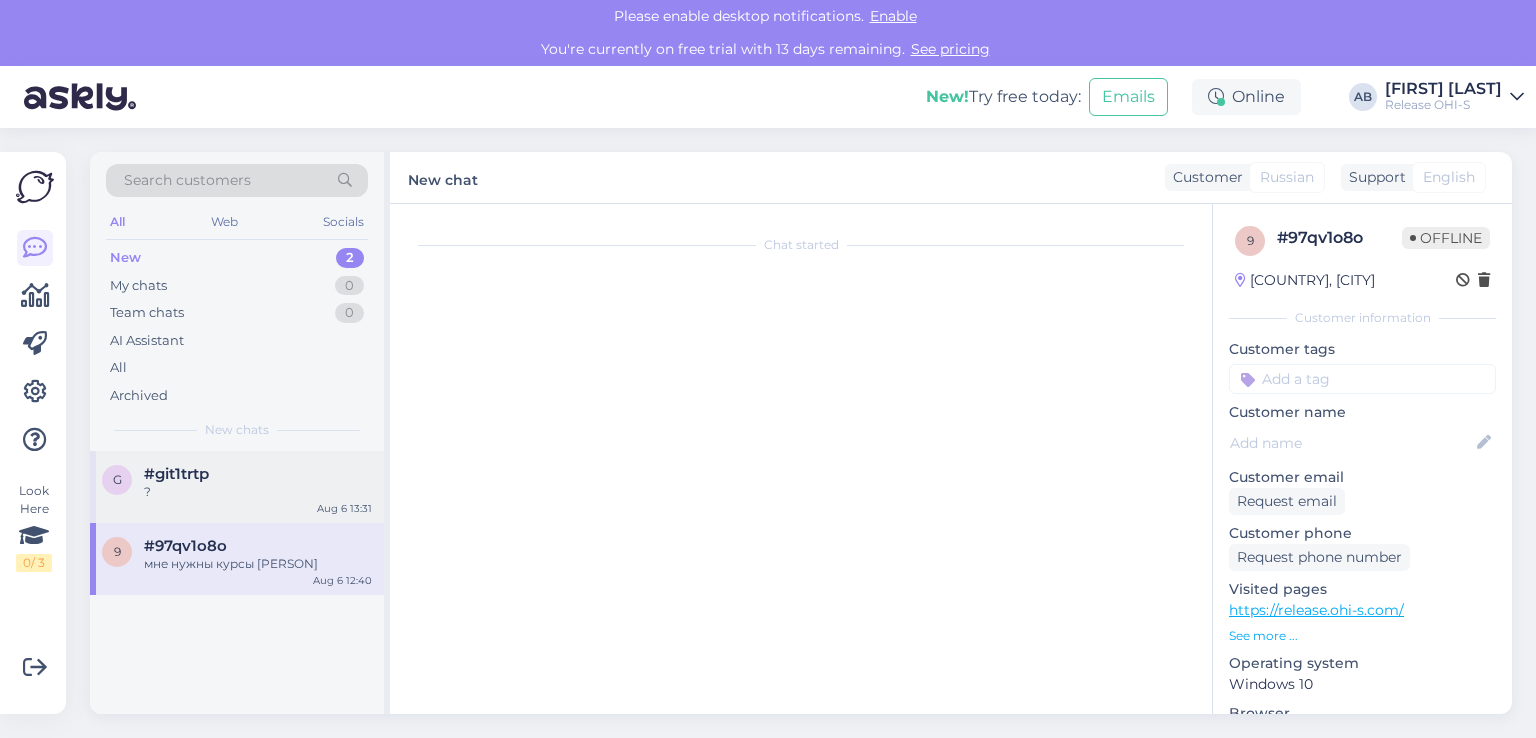 scroll, scrollTop: 348, scrollLeft: 0, axis: vertical 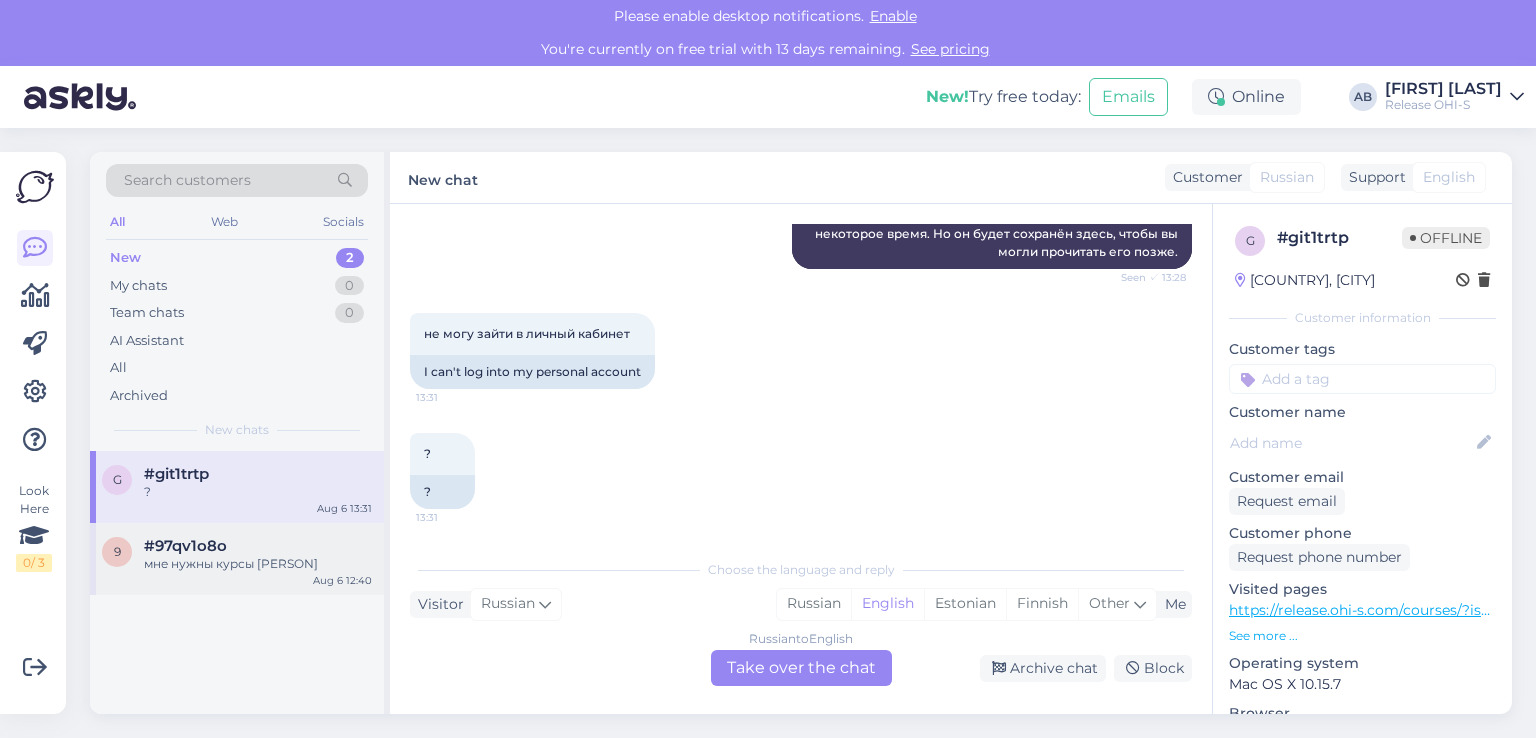 click on "мне нужны курсы Марко Маолино" at bounding box center [258, 564] 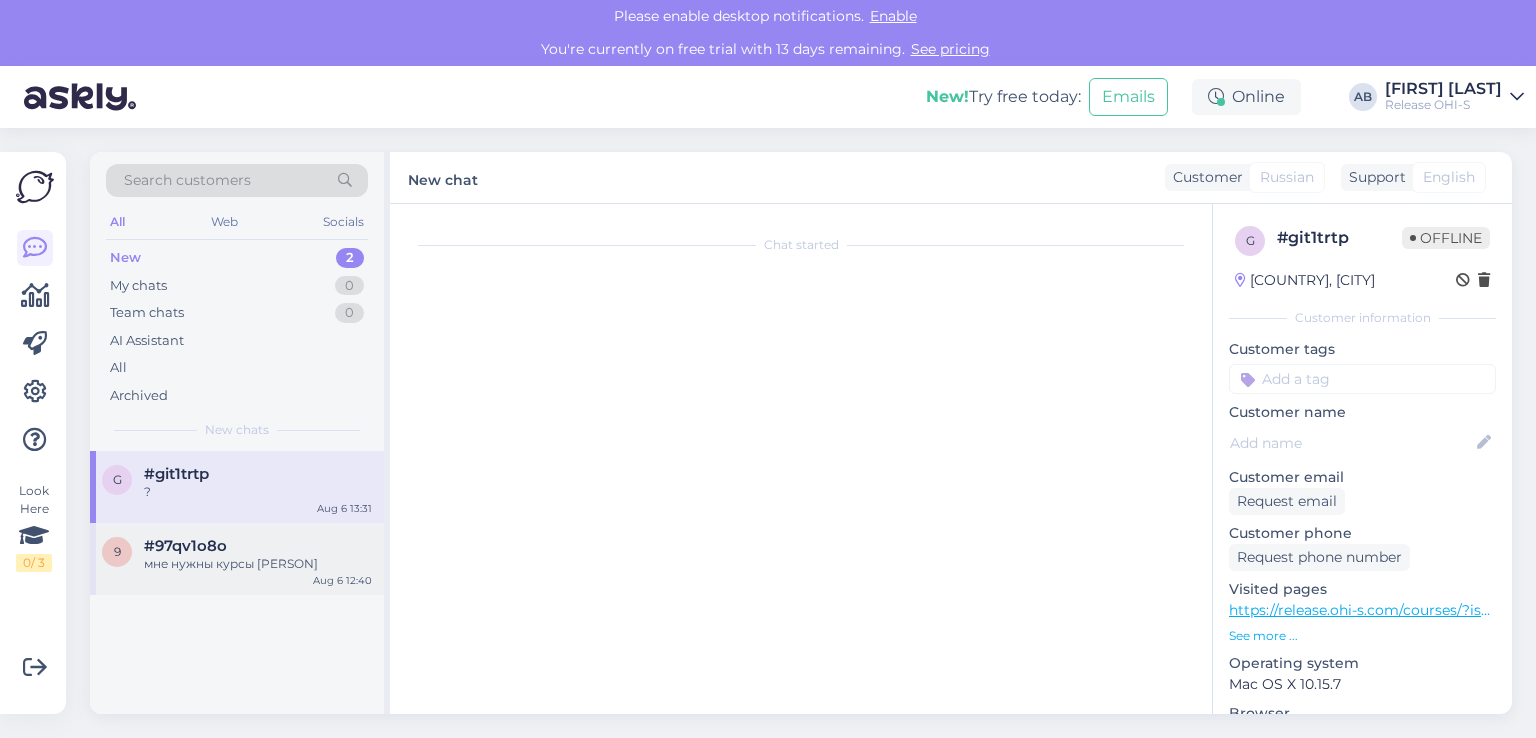 scroll, scrollTop: 36, scrollLeft: 0, axis: vertical 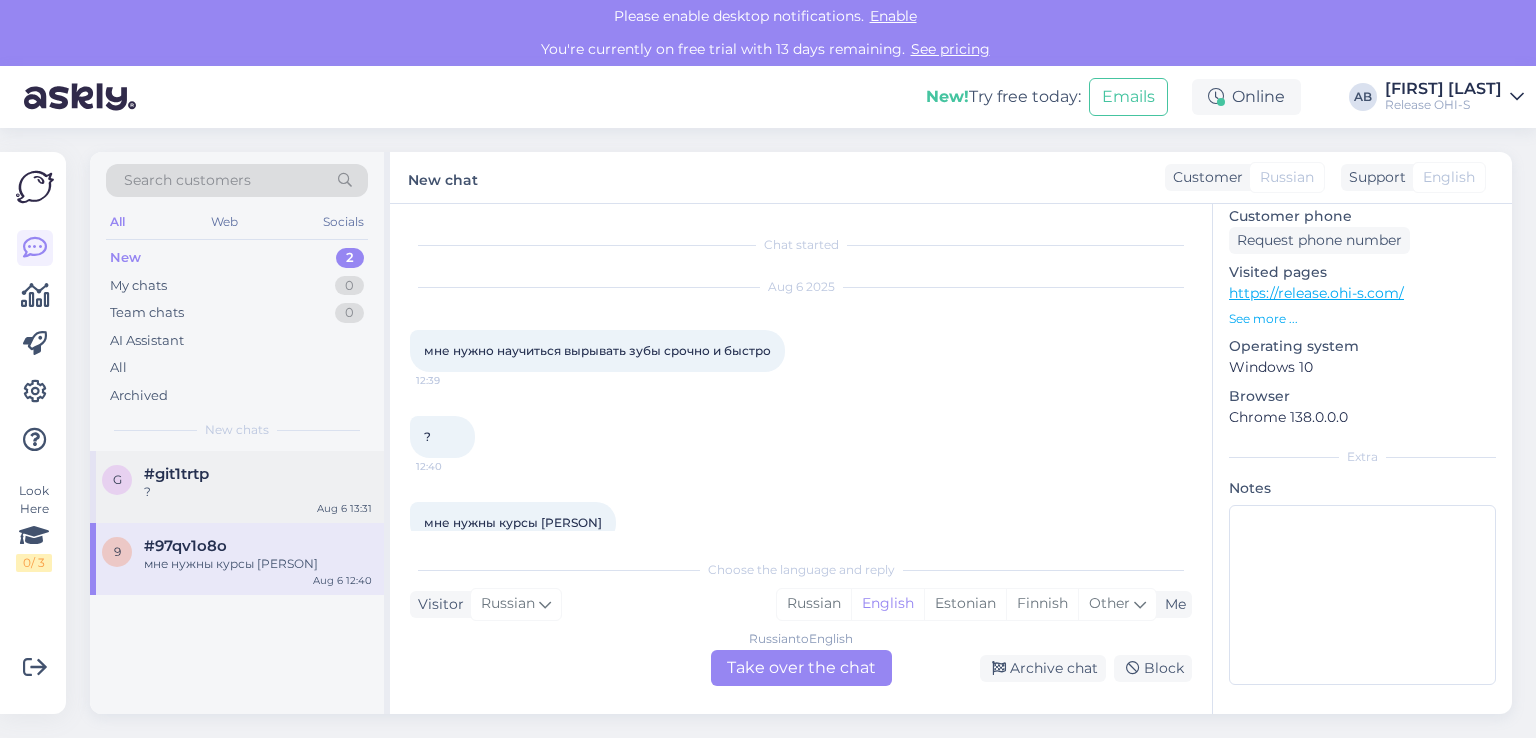 click on "?" at bounding box center [258, 492] 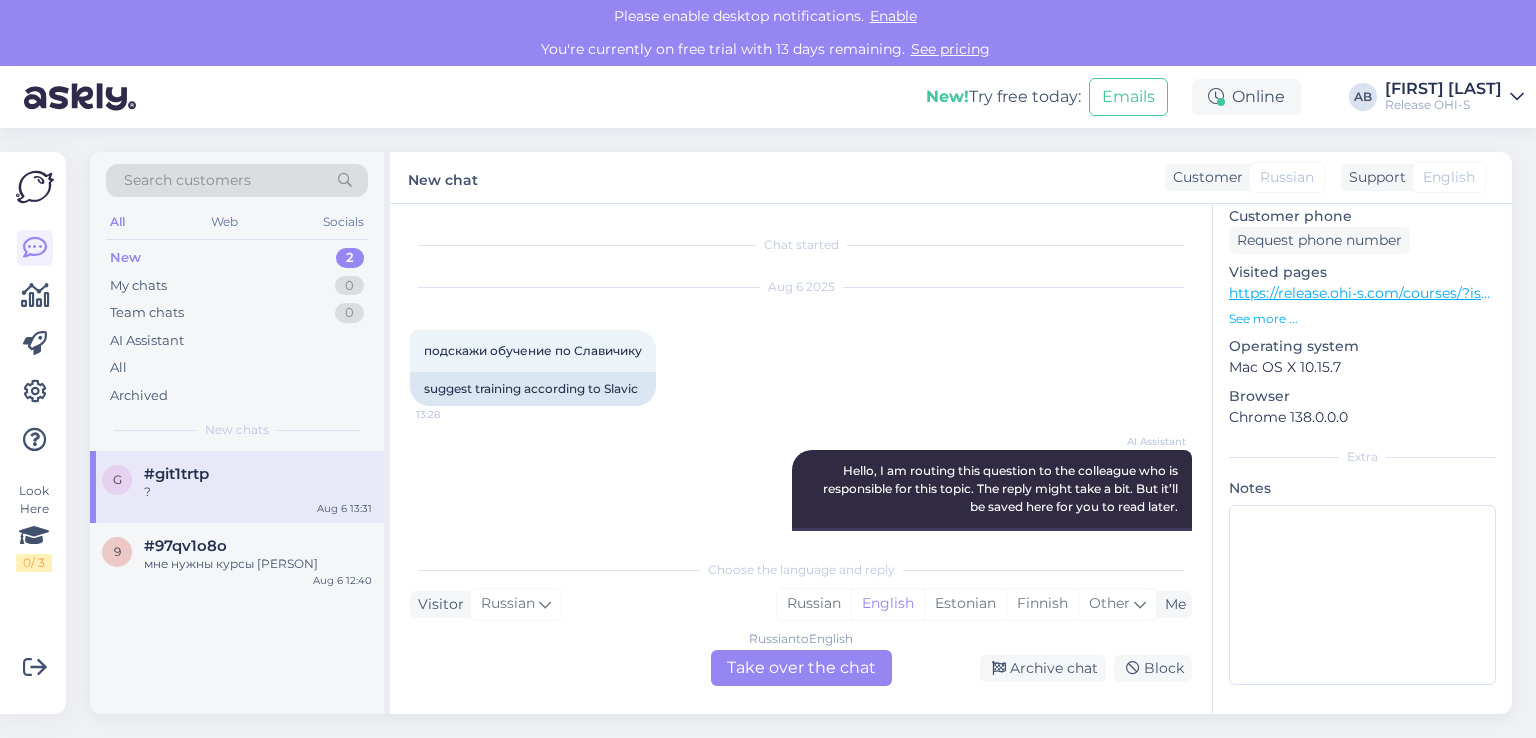 scroll, scrollTop: 348, scrollLeft: 0, axis: vertical 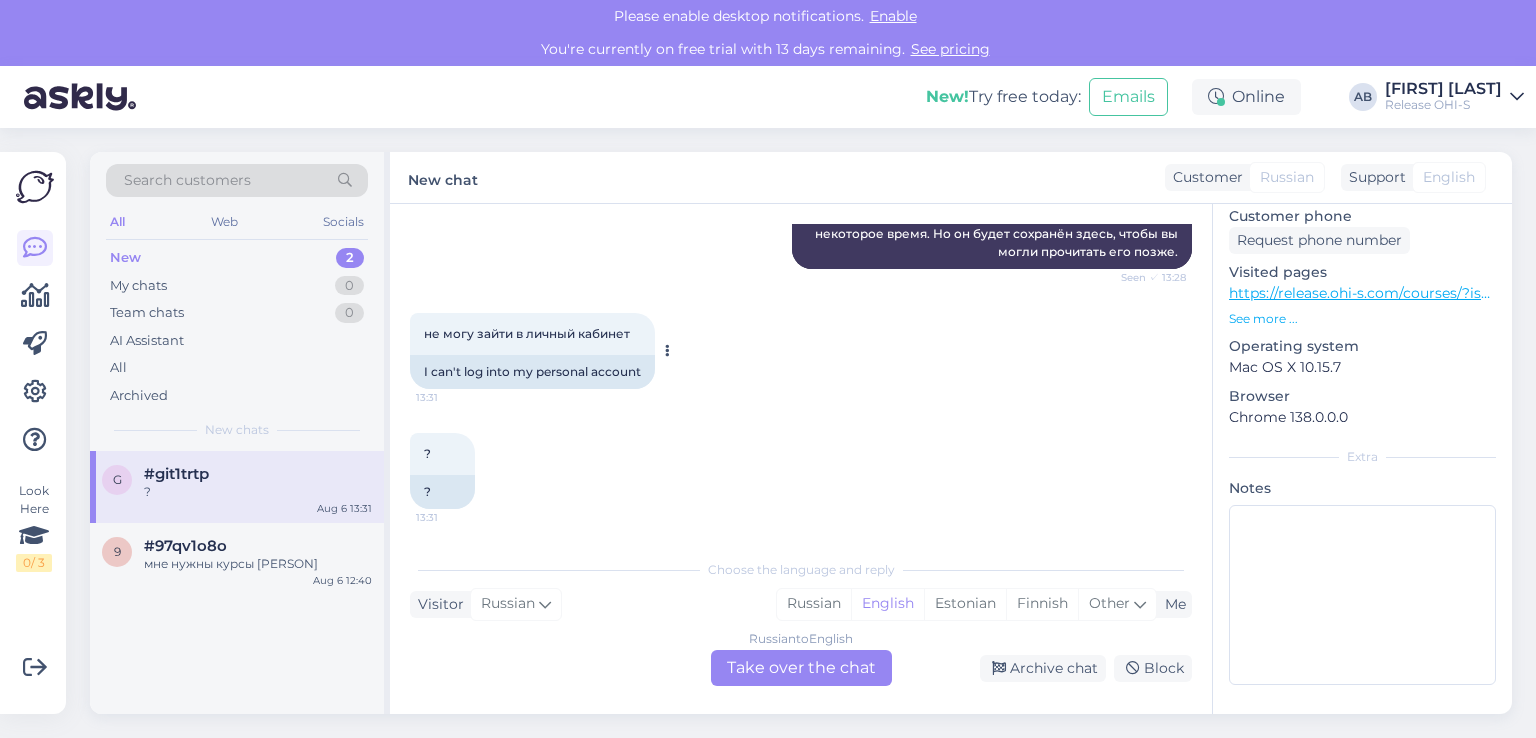 click at bounding box center [667, 351] 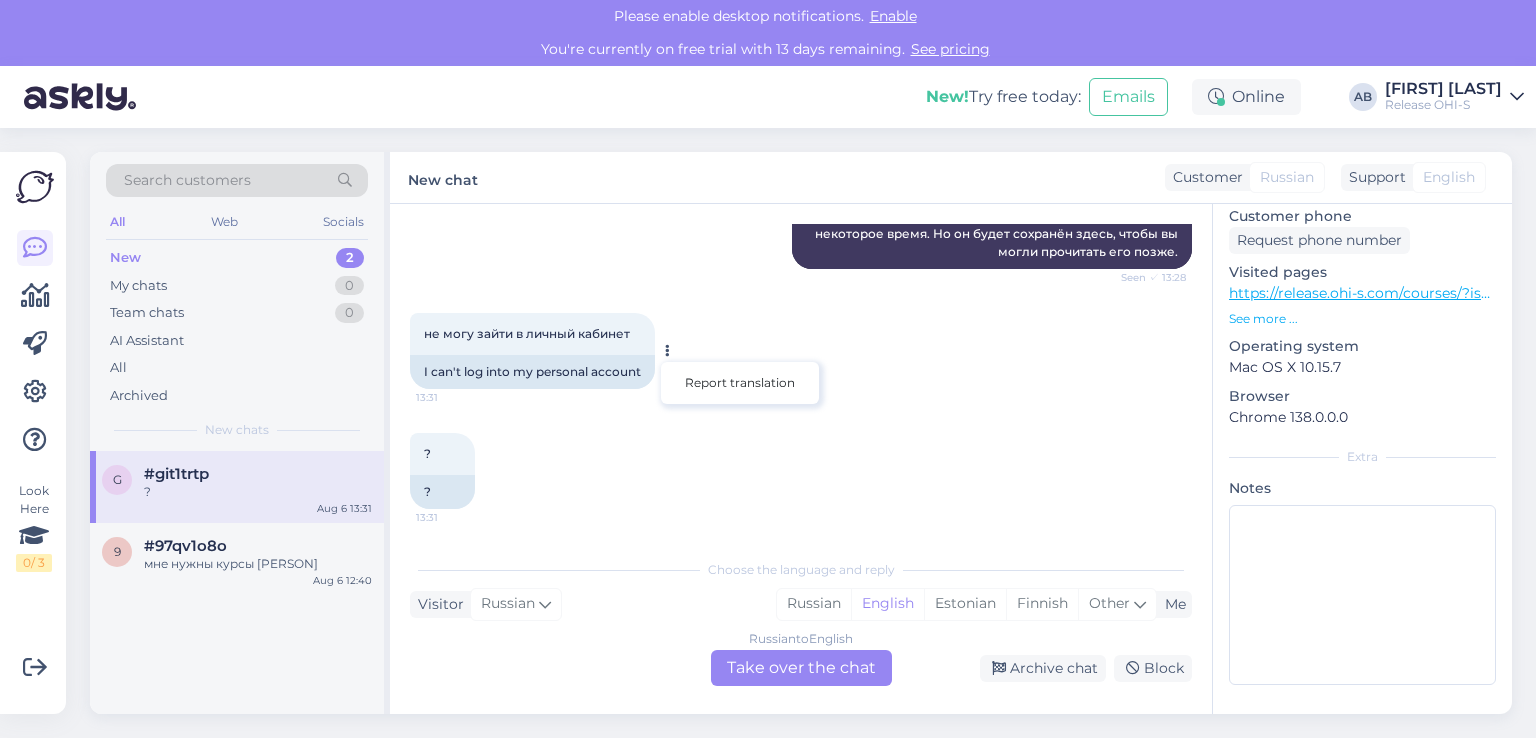 click on "AI Assistant Hello, I am routing this question to the colleague who is responsible for this topic. The reply might take a bit. But it’ll be saved here for you to read later. Seen ✓ 13:28  Здравствуйте! Я перенаправляю этот вопрос коллеге, ответственному за эту тему. Ответ может занять некоторое время. Но он будет сохранён здесь, чтобы вы могли прочитать его позже." at bounding box center (801, 186) 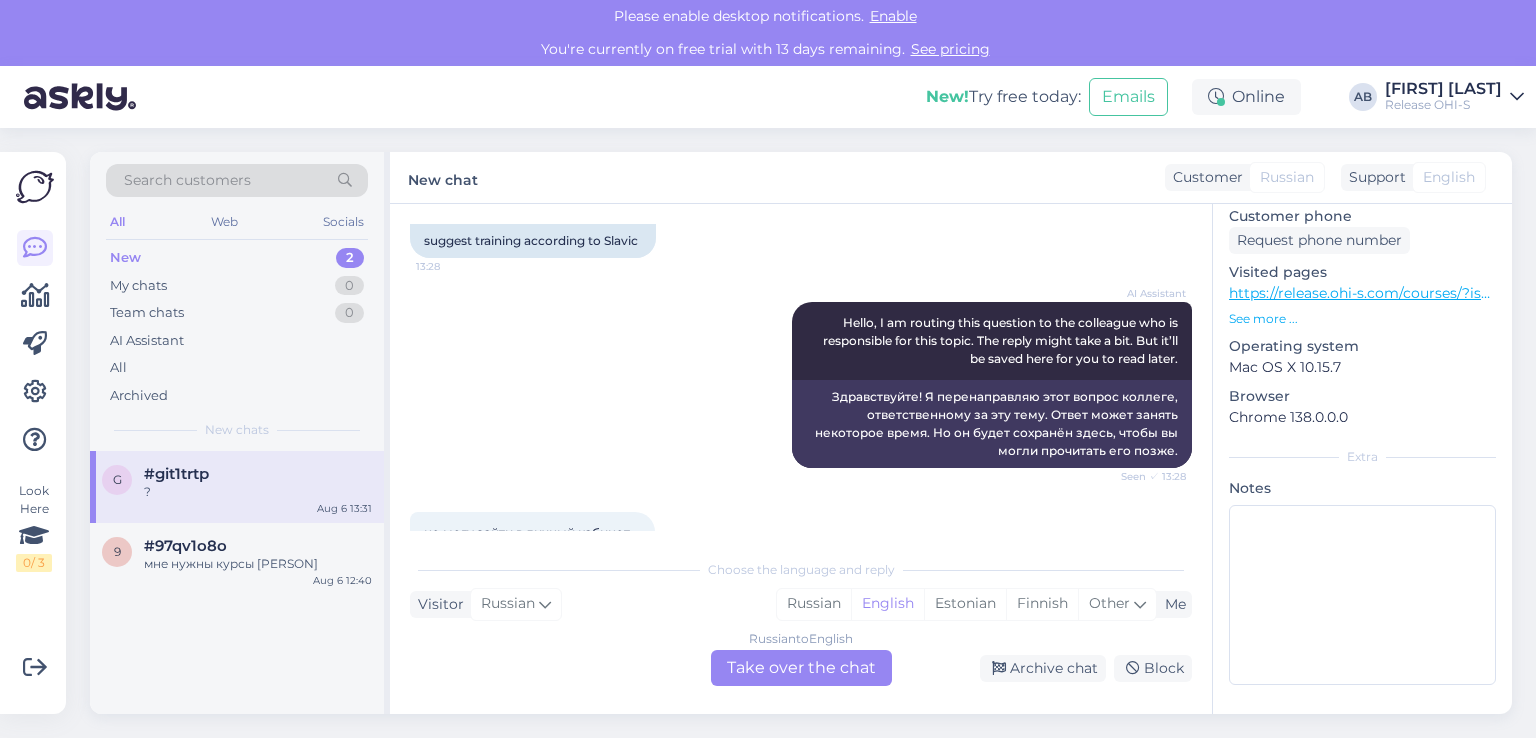 scroll, scrollTop: 48, scrollLeft: 0, axis: vertical 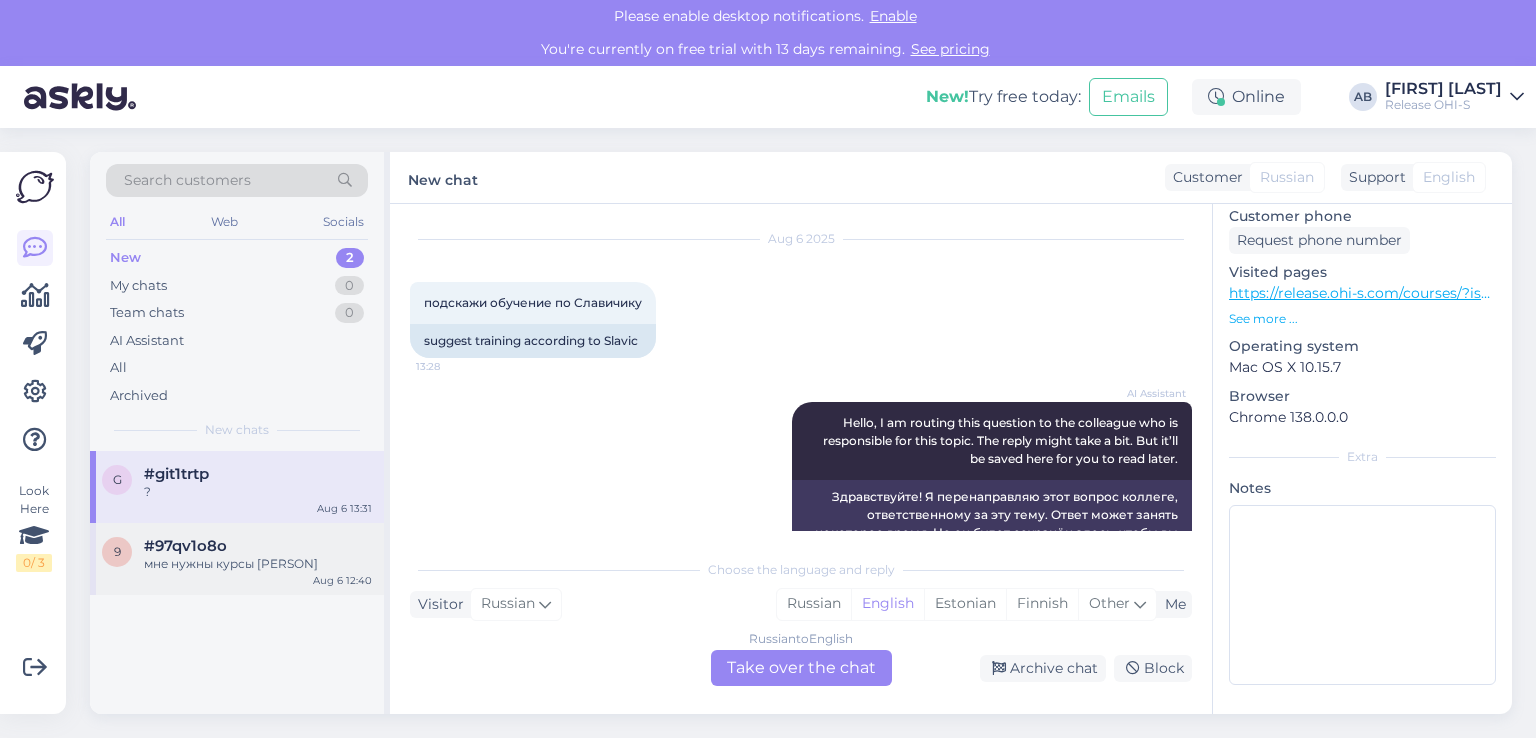 drag, startPoint x: 159, startPoint y: 532, endPoint x: 148, endPoint y: 550, distance: 21.095022 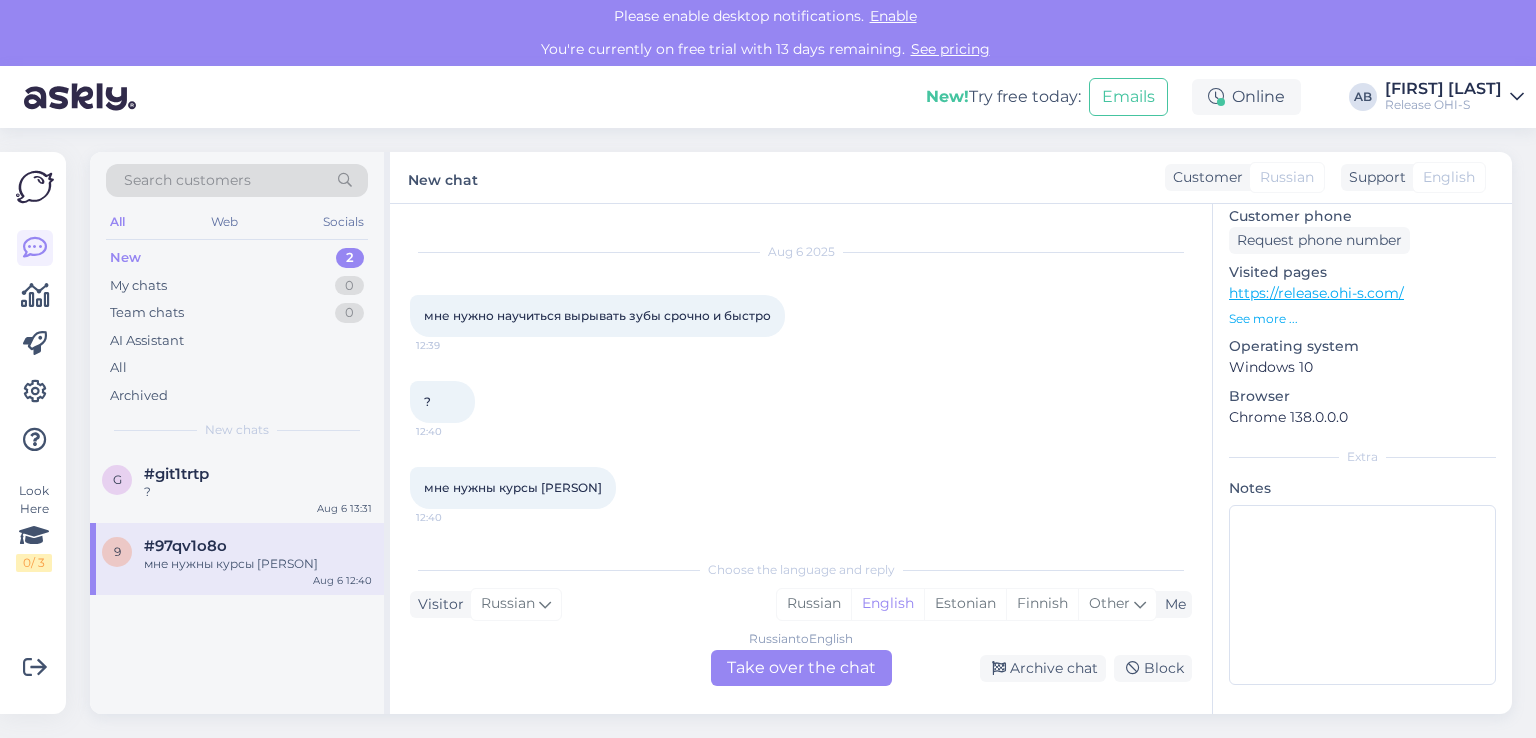 scroll, scrollTop: 36, scrollLeft: 0, axis: vertical 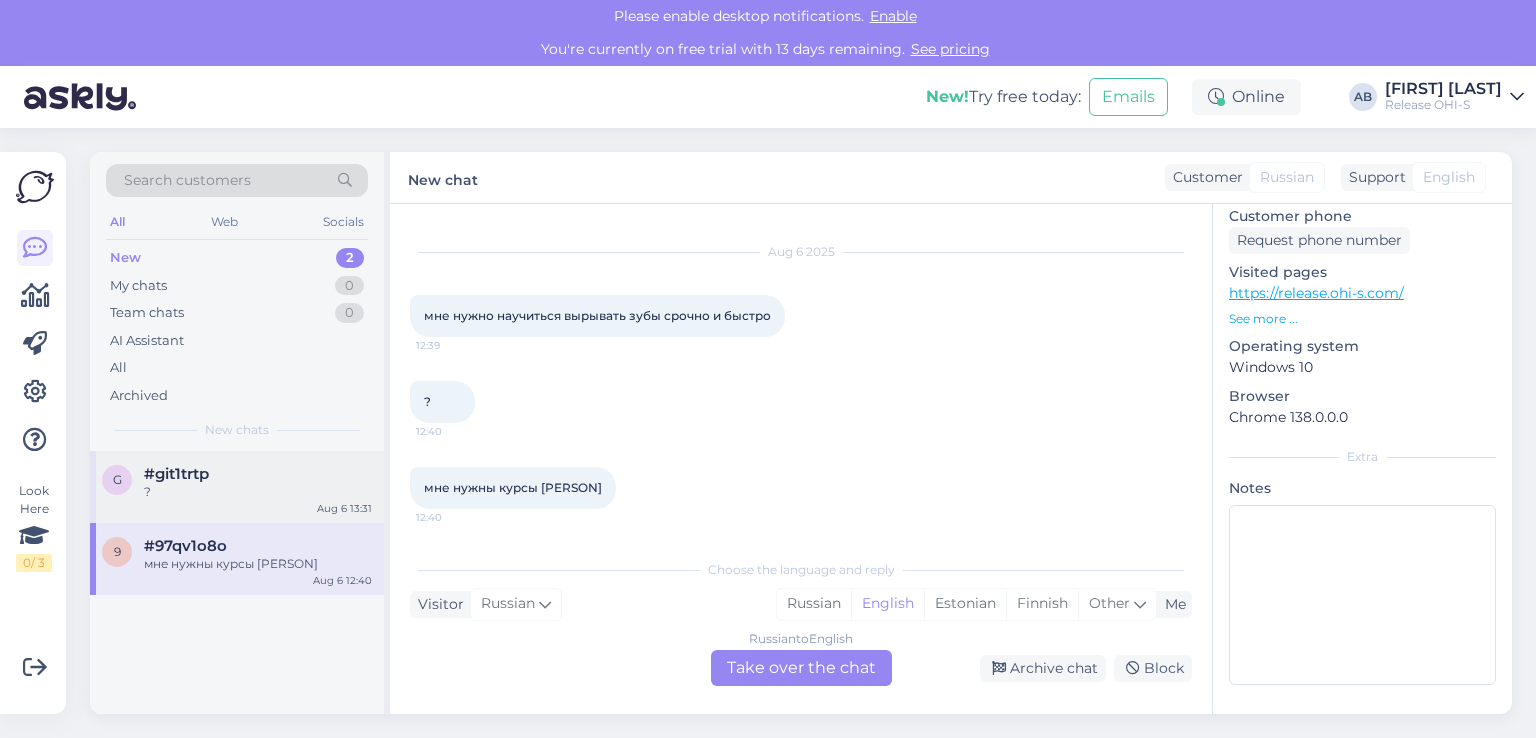 click on "#git1trtp" at bounding box center [176, 474] 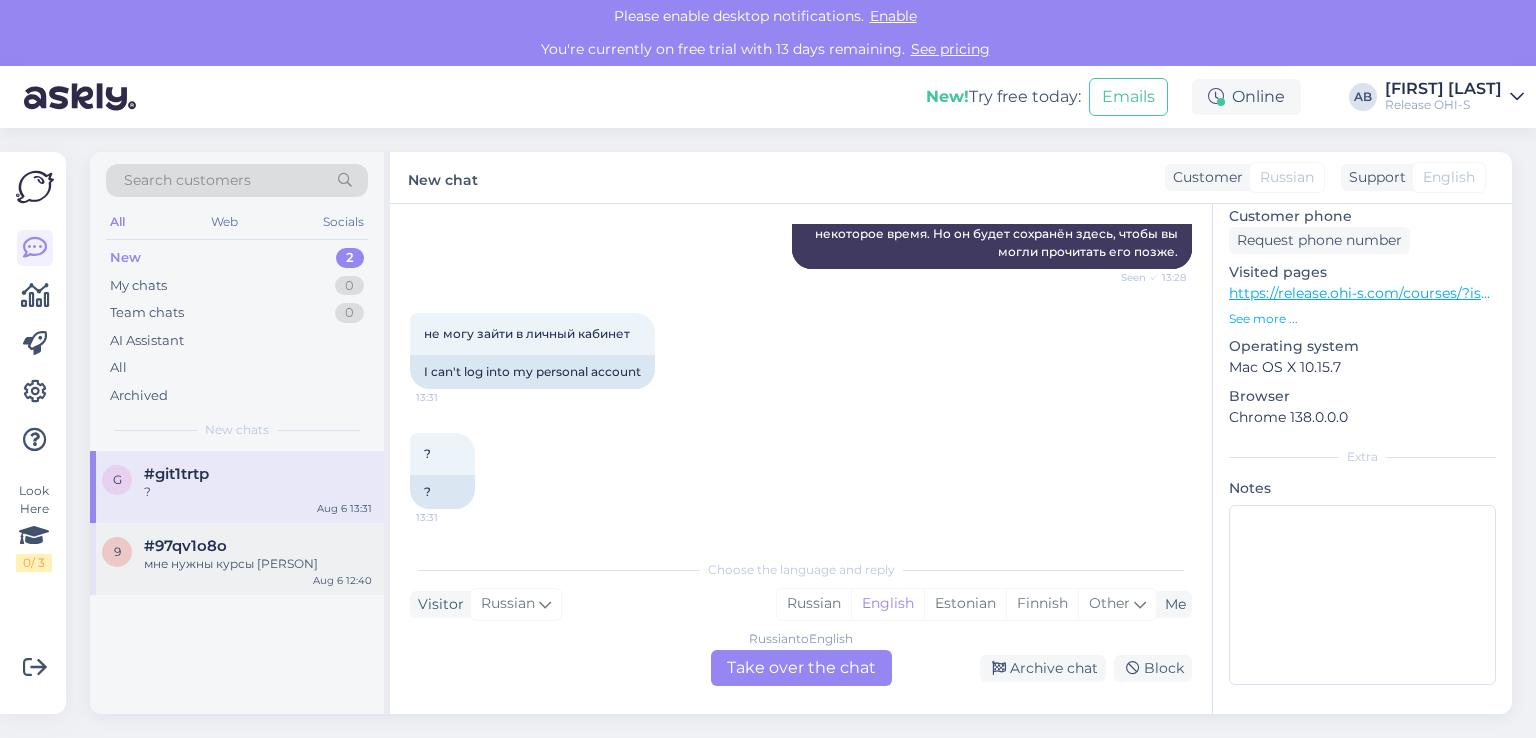 click on "#97qv1o8o" at bounding box center (258, 546) 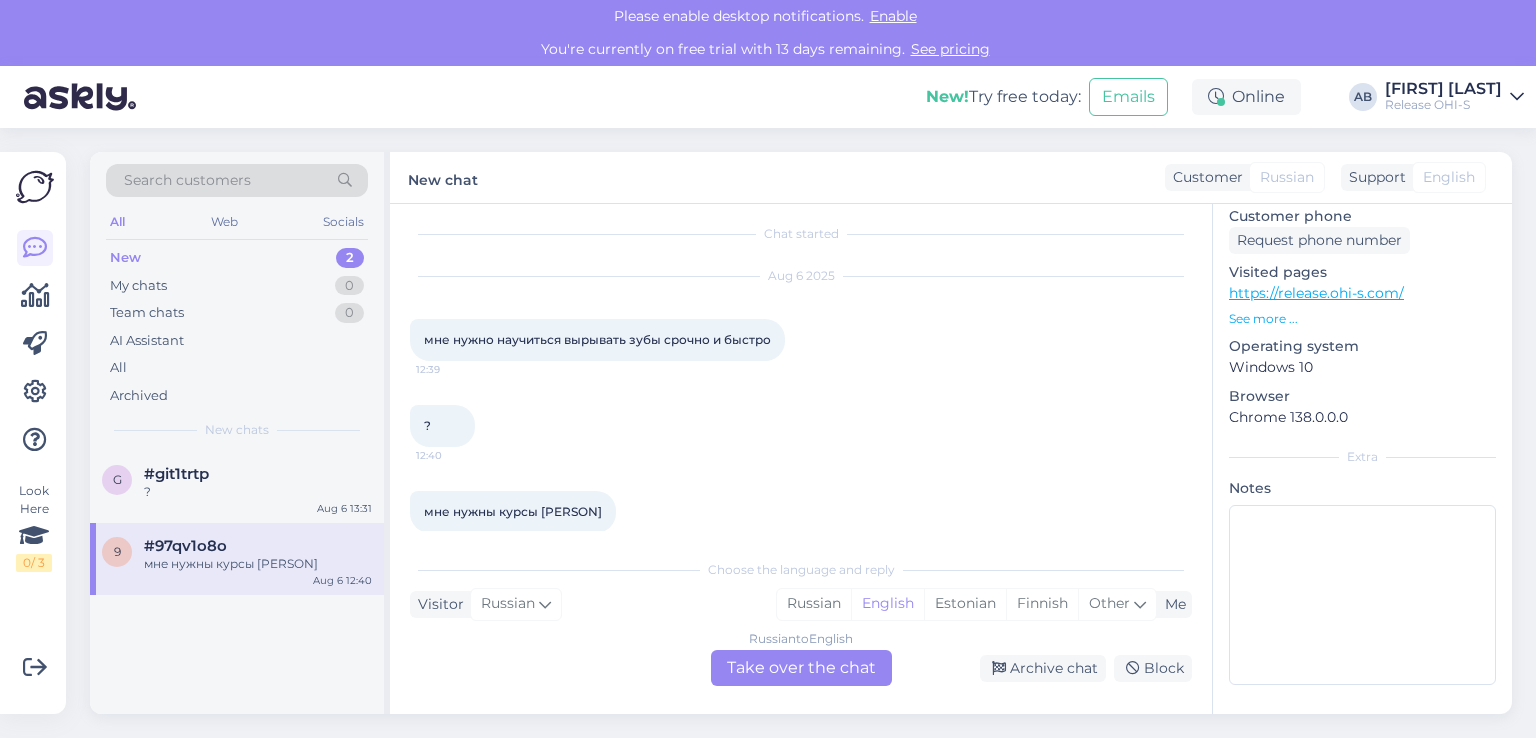 scroll, scrollTop: 0, scrollLeft: 0, axis: both 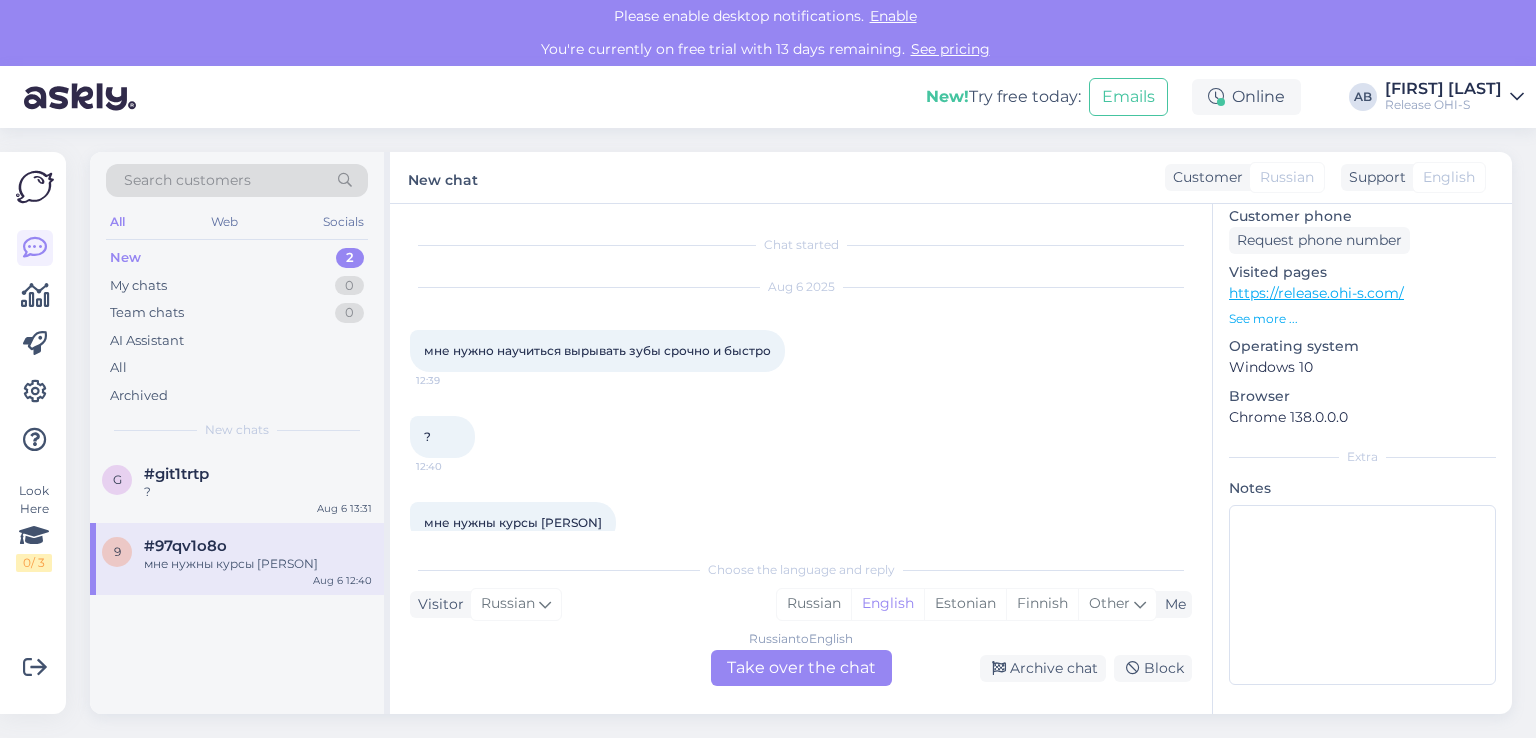 click on "See more ..." at bounding box center [1362, 319] 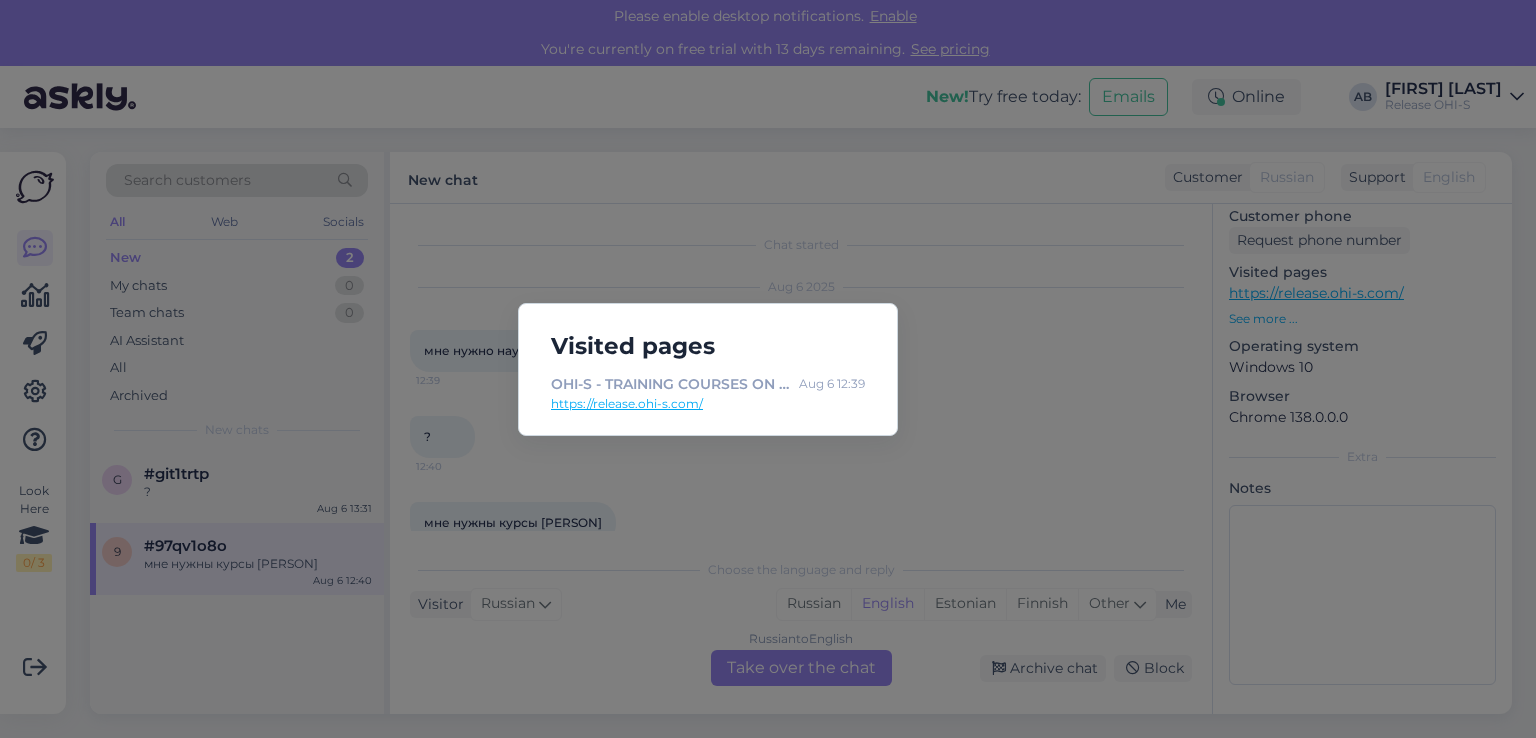 click on "https://release.ohi-s.com/" at bounding box center [708, 404] 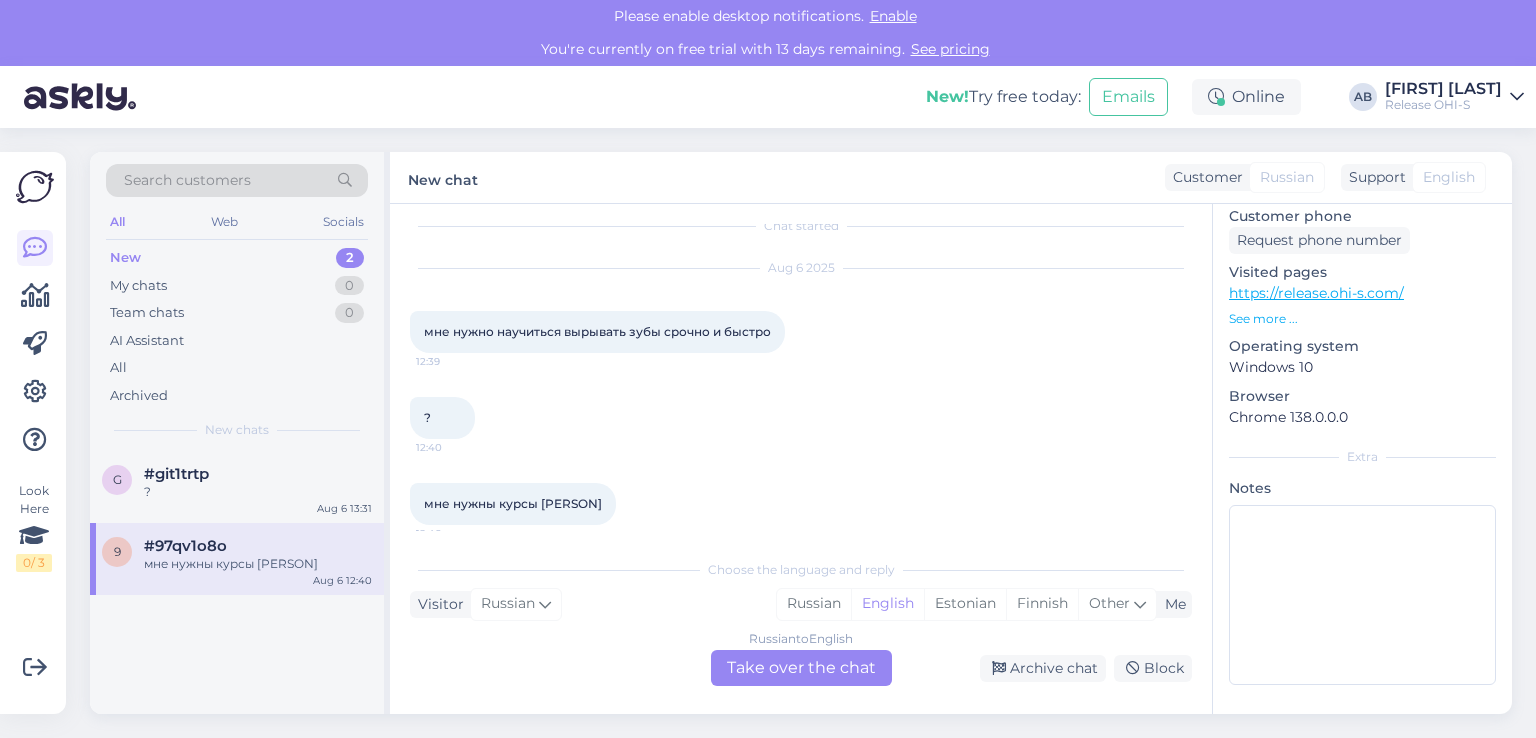 scroll, scrollTop: 36, scrollLeft: 0, axis: vertical 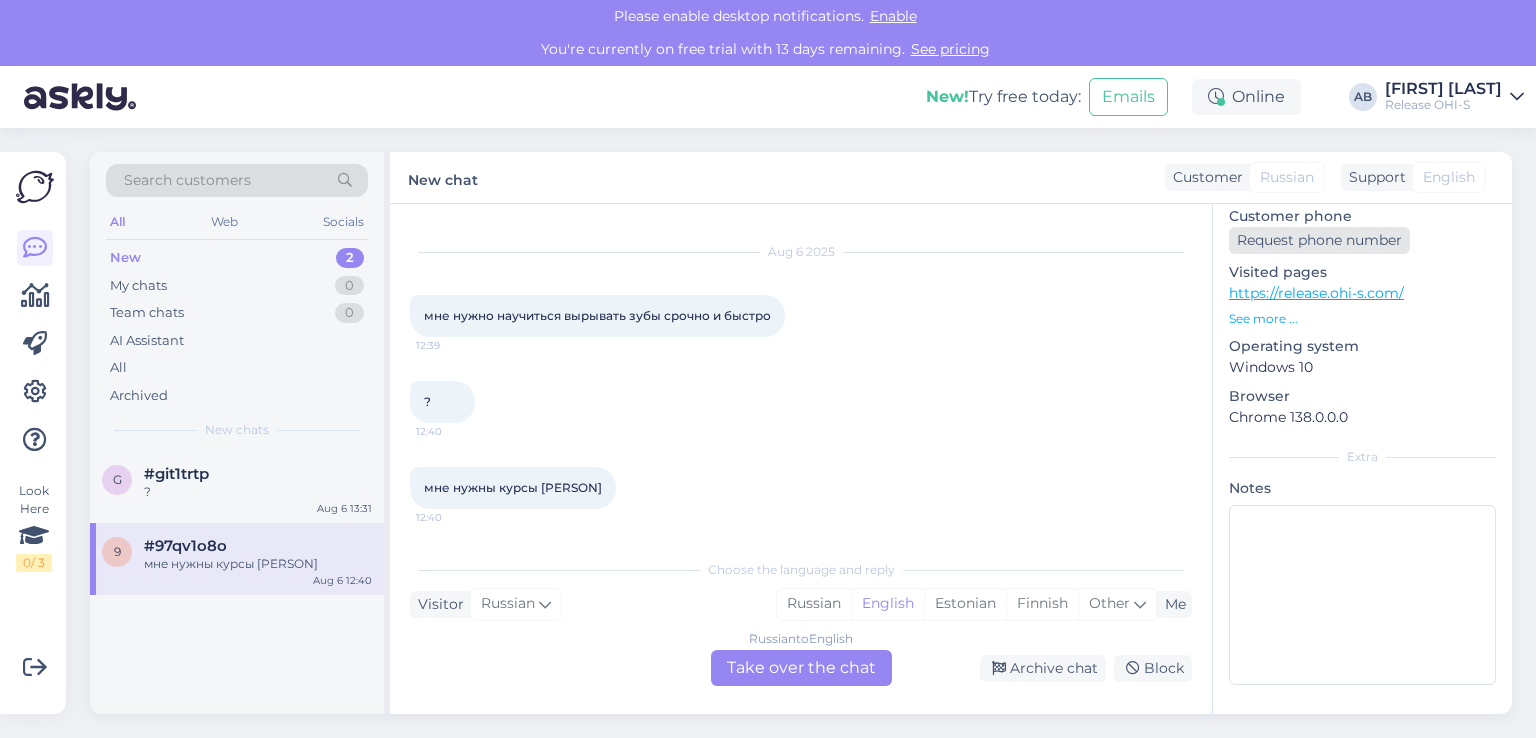 click on "Request phone number" at bounding box center (1319, 240) 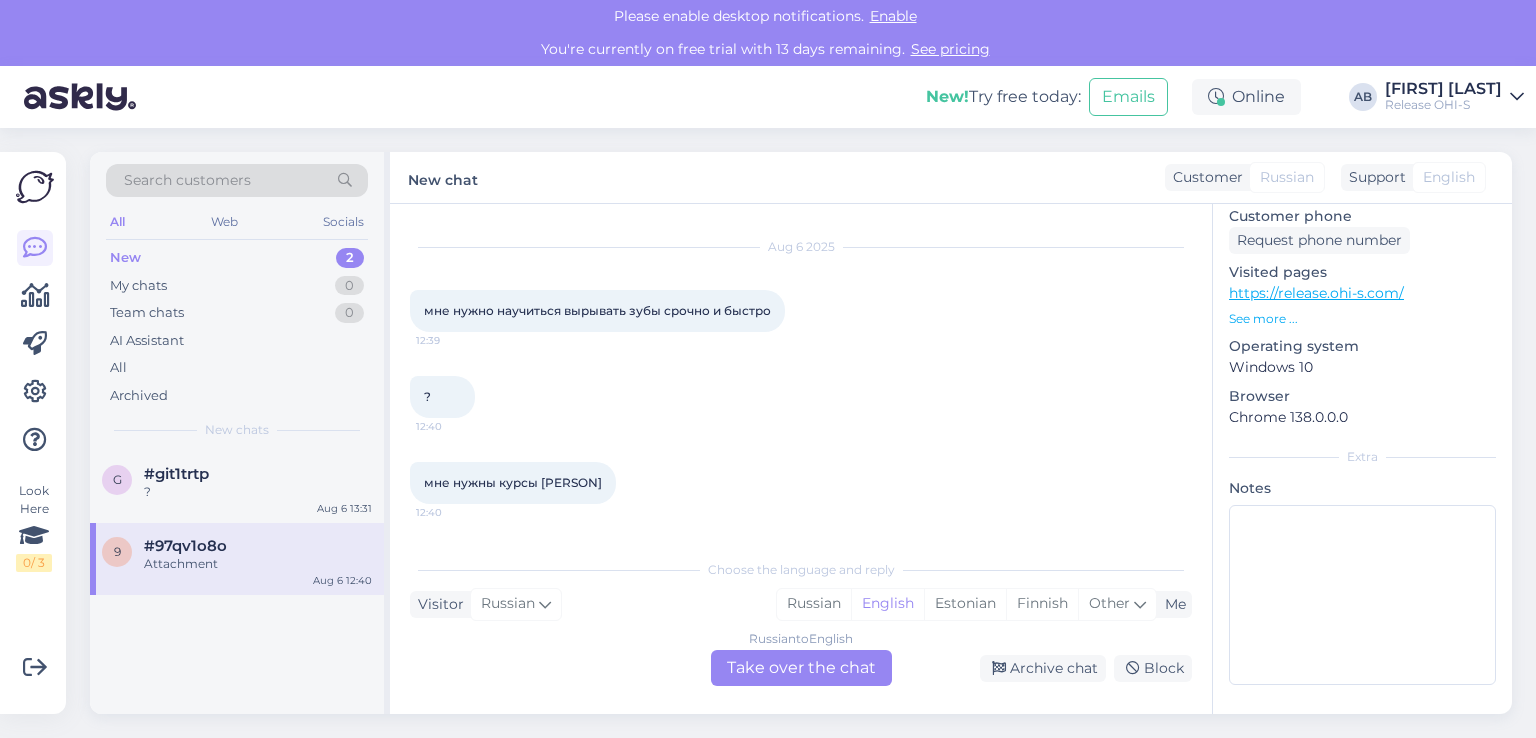 scroll, scrollTop: 140, scrollLeft: 0, axis: vertical 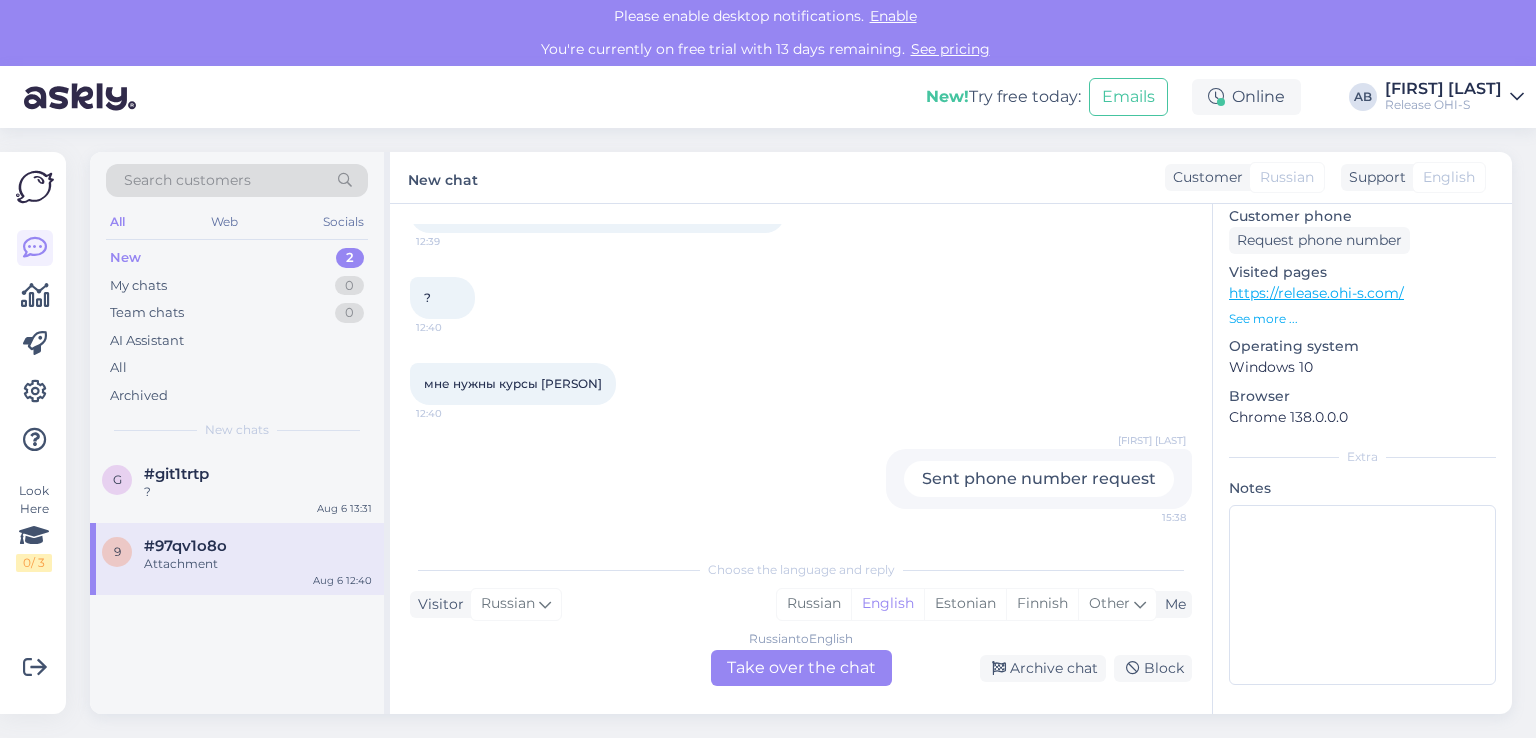 click on "Anzhelika Babich Sent phone number request 15:38" at bounding box center [1039, 479] 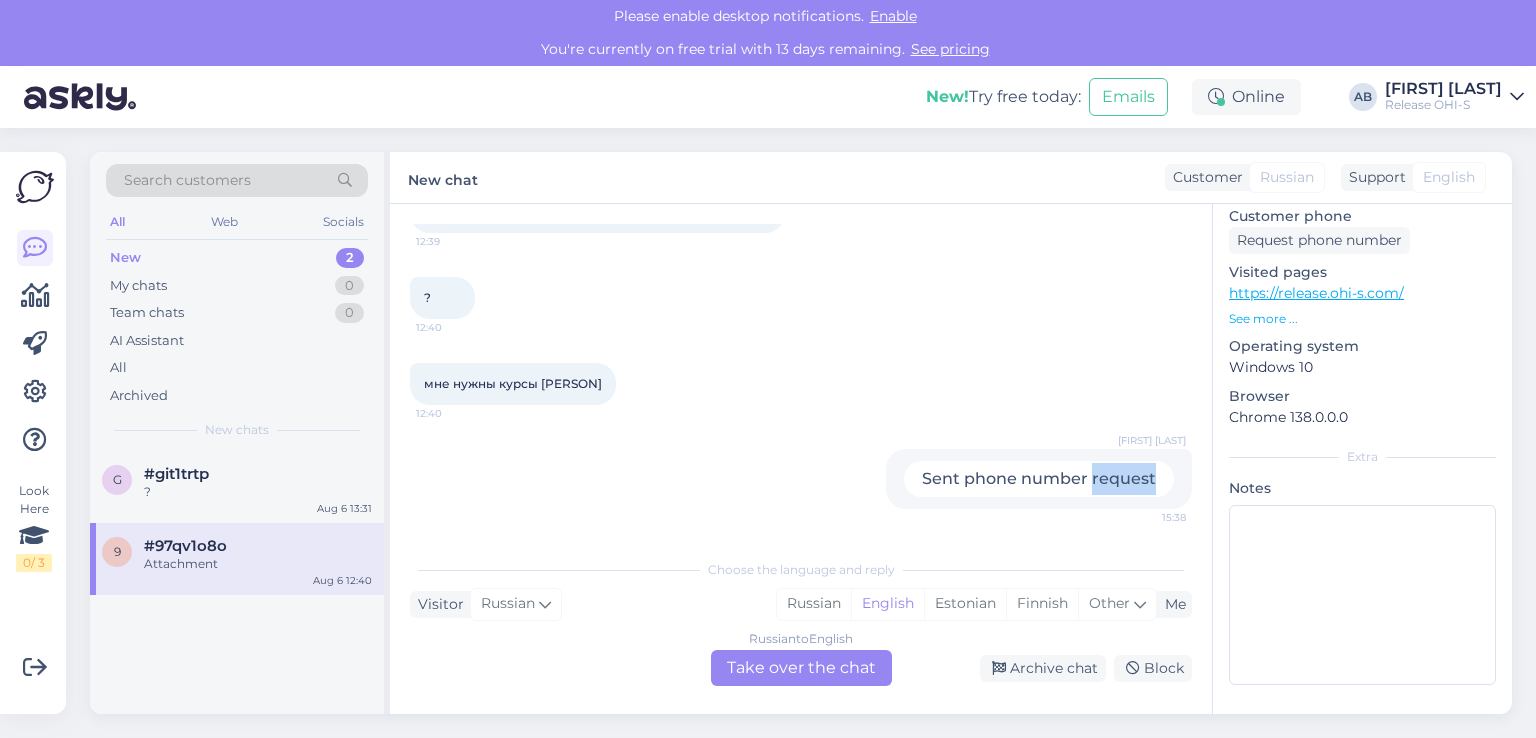 click on "Sent phone number request" at bounding box center [1039, 479] 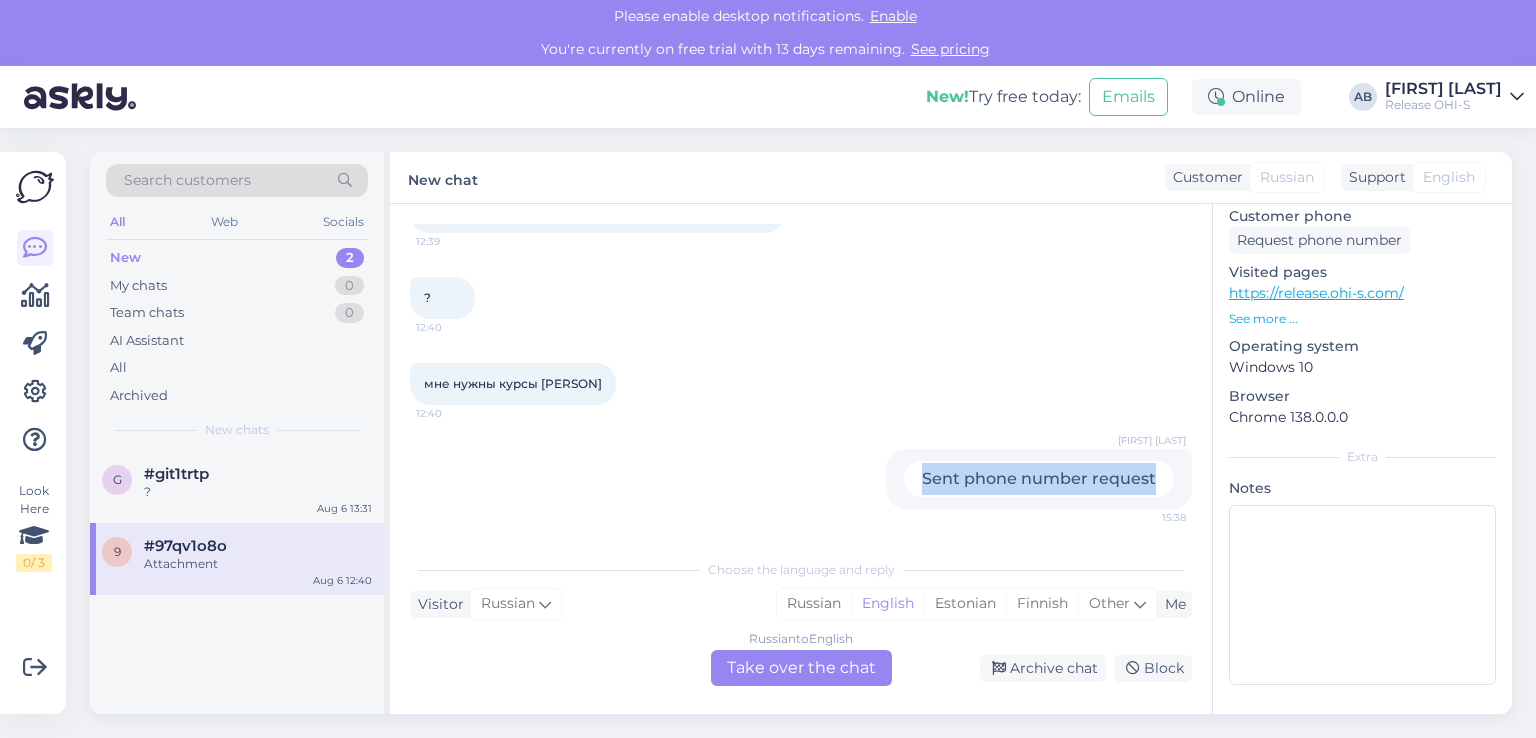click on "Sent phone number request" at bounding box center (1039, 479) 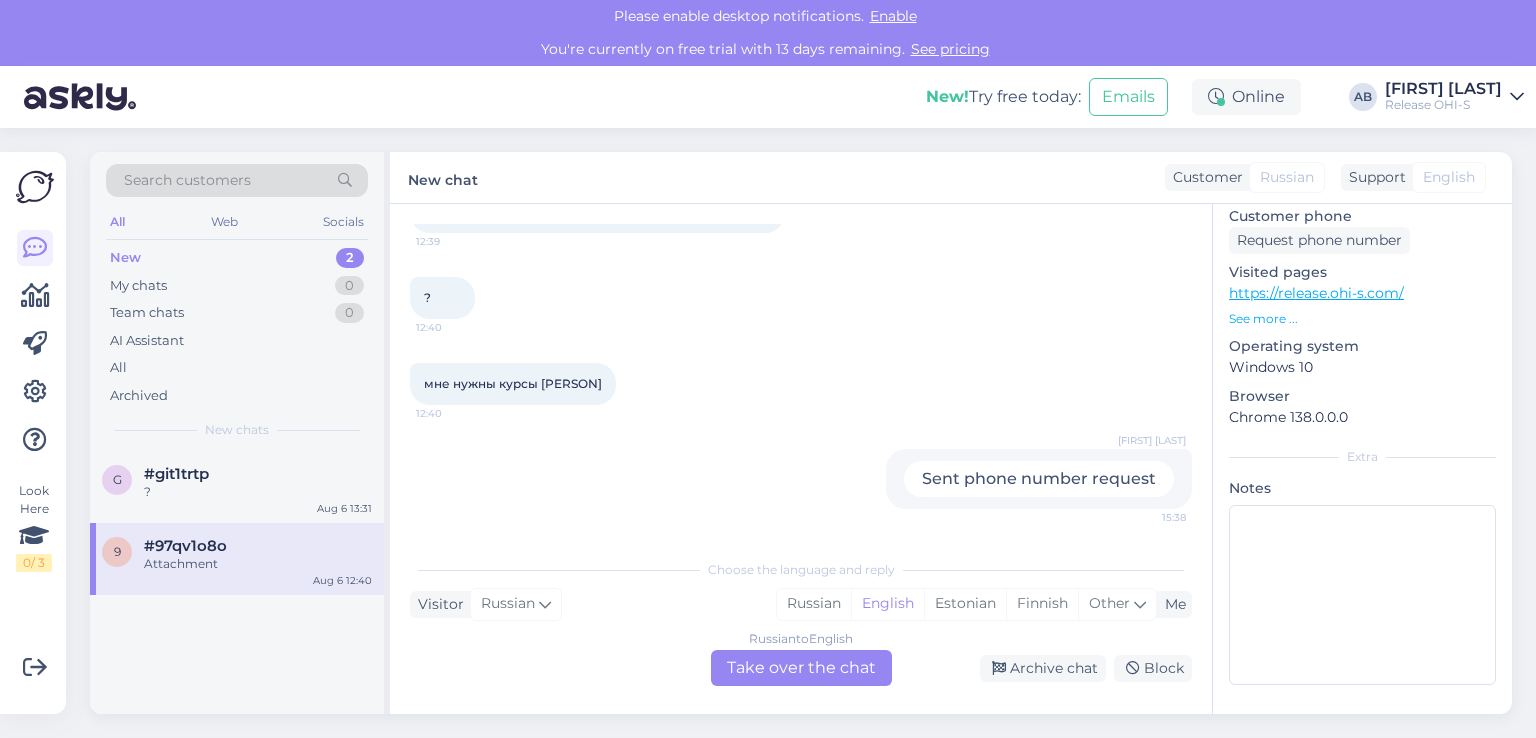 click on "мне нужны курсы Марко Маолино 12:40" at bounding box center [801, 384] 